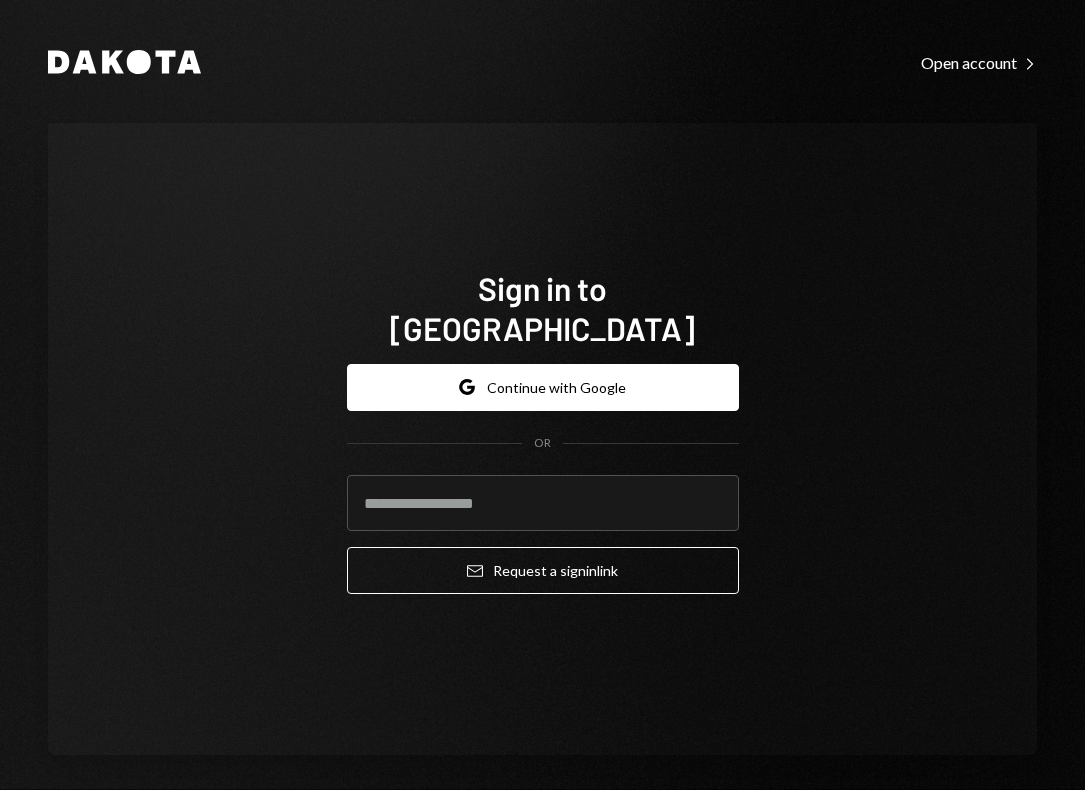 scroll, scrollTop: 0, scrollLeft: 0, axis: both 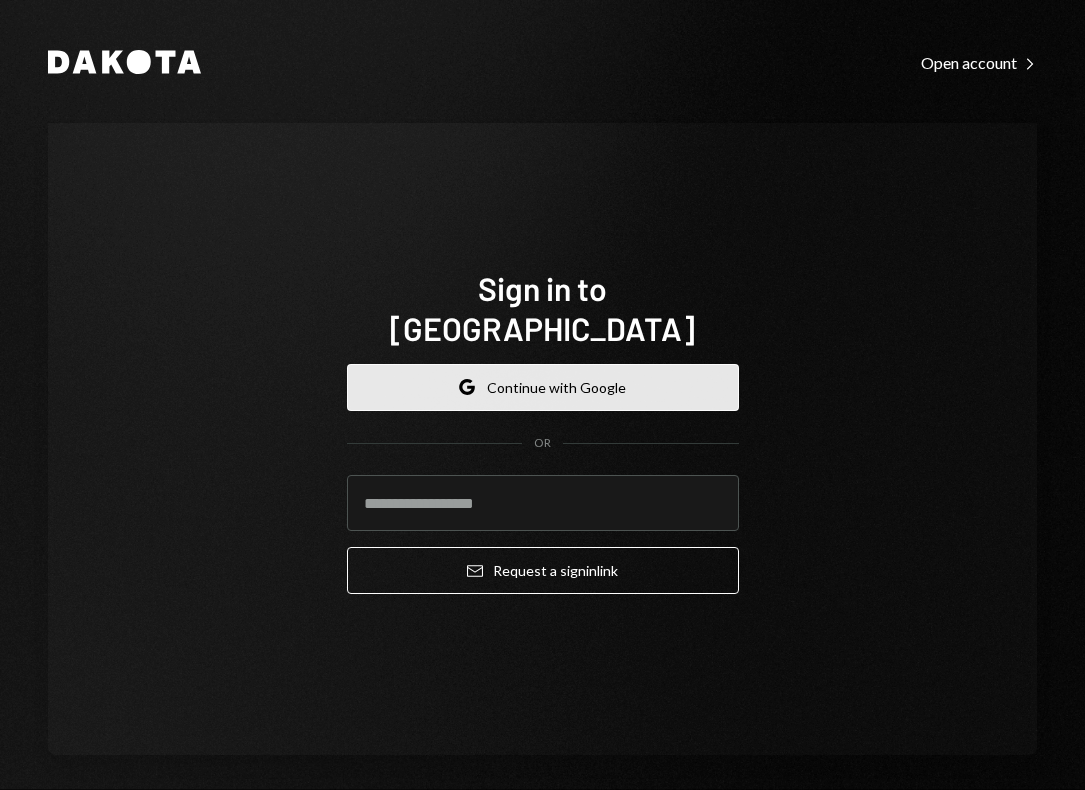 click on "Google  Continue with Google" at bounding box center (543, 387) 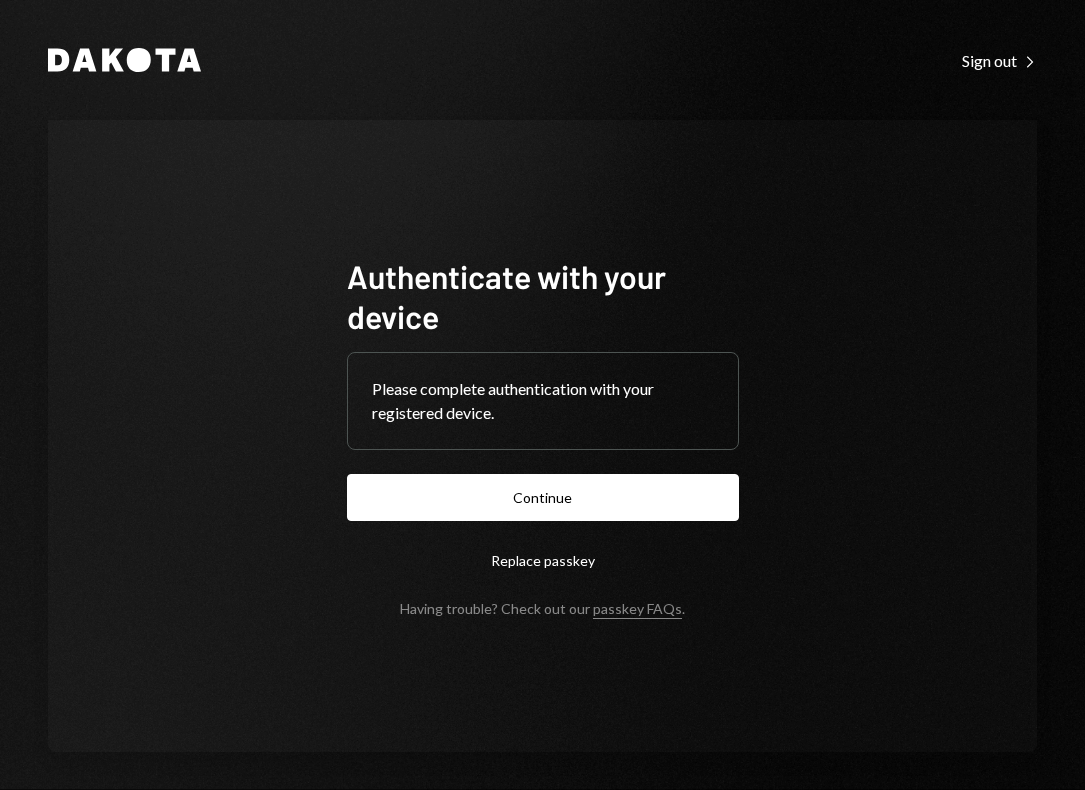 scroll, scrollTop: 0, scrollLeft: 0, axis: both 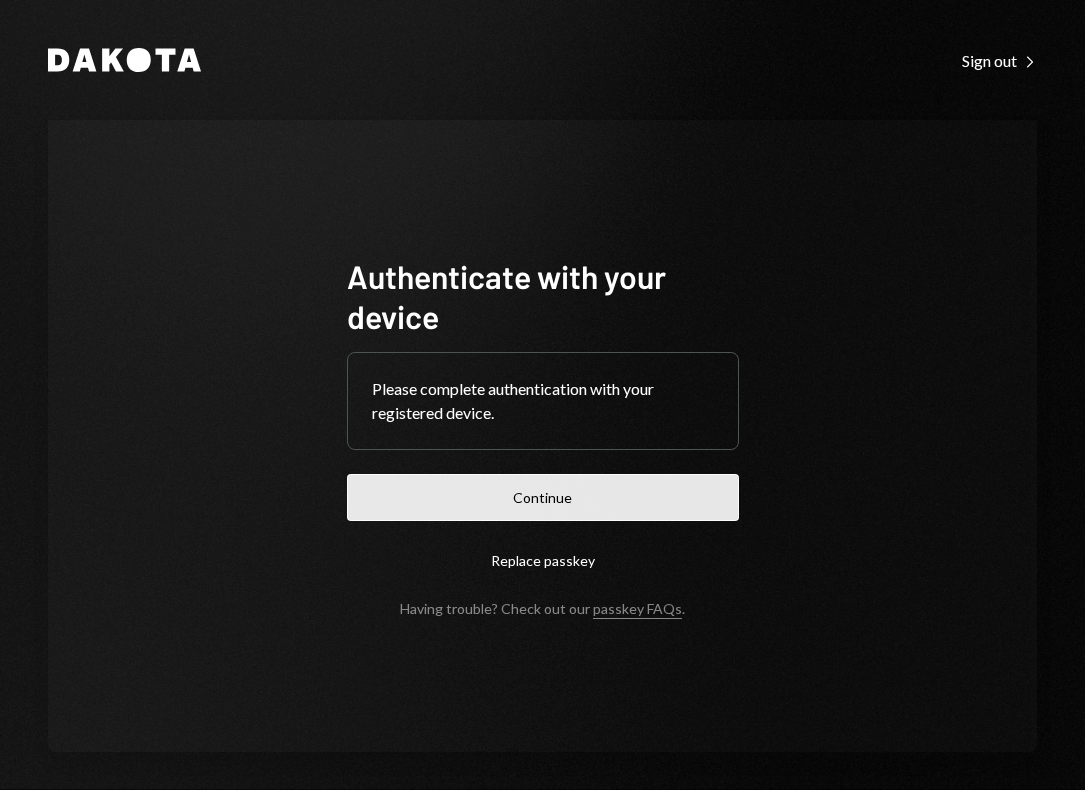 click on "Continue" at bounding box center [543, 497] 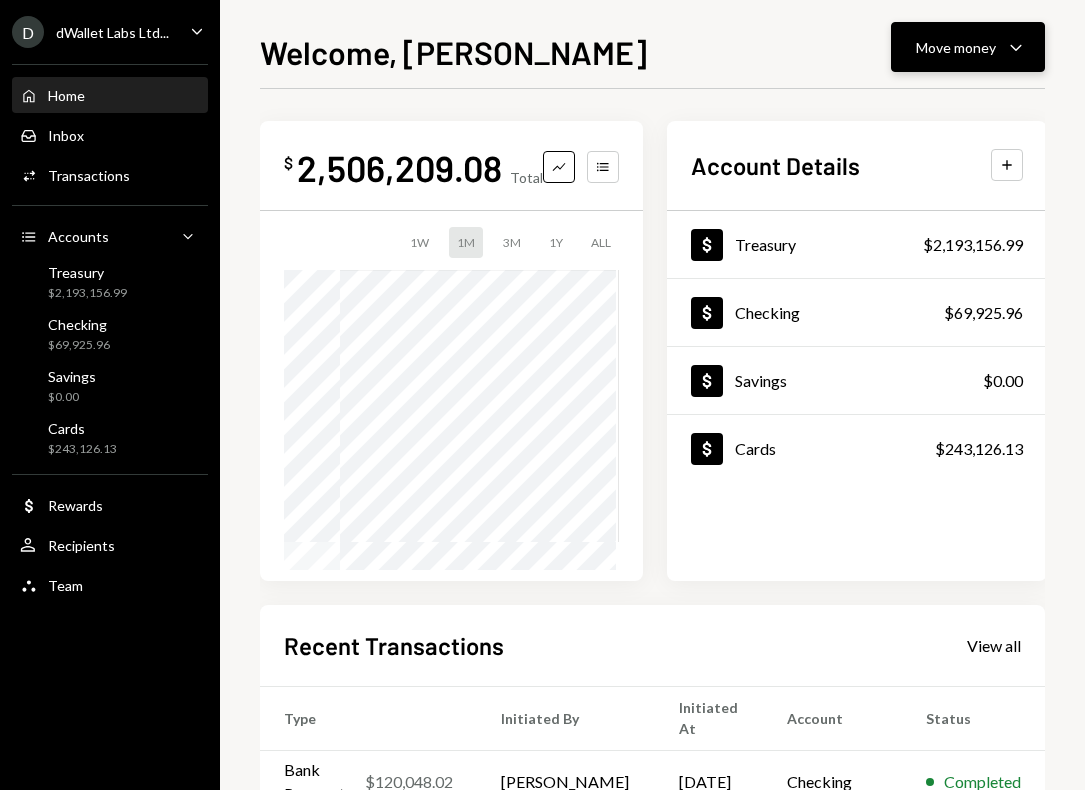 click on "Move money Caret Down" at bounding box center [968, 47] 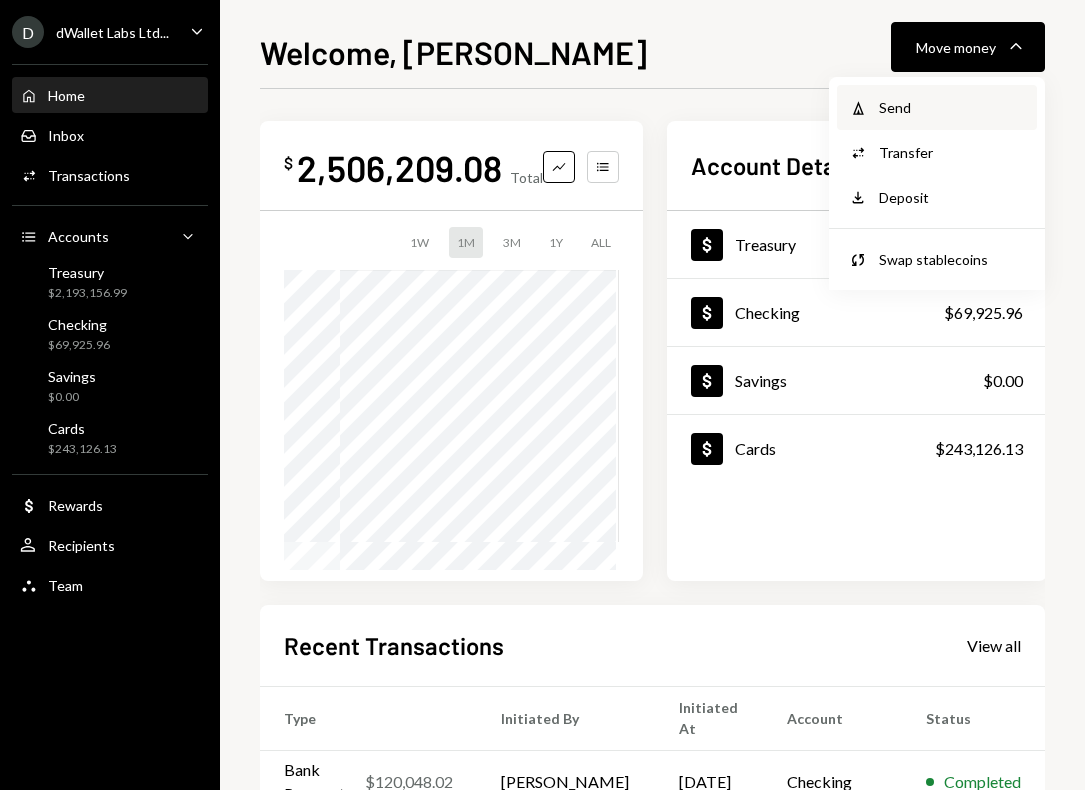 click on "Send" at bounding box center [952, 107] 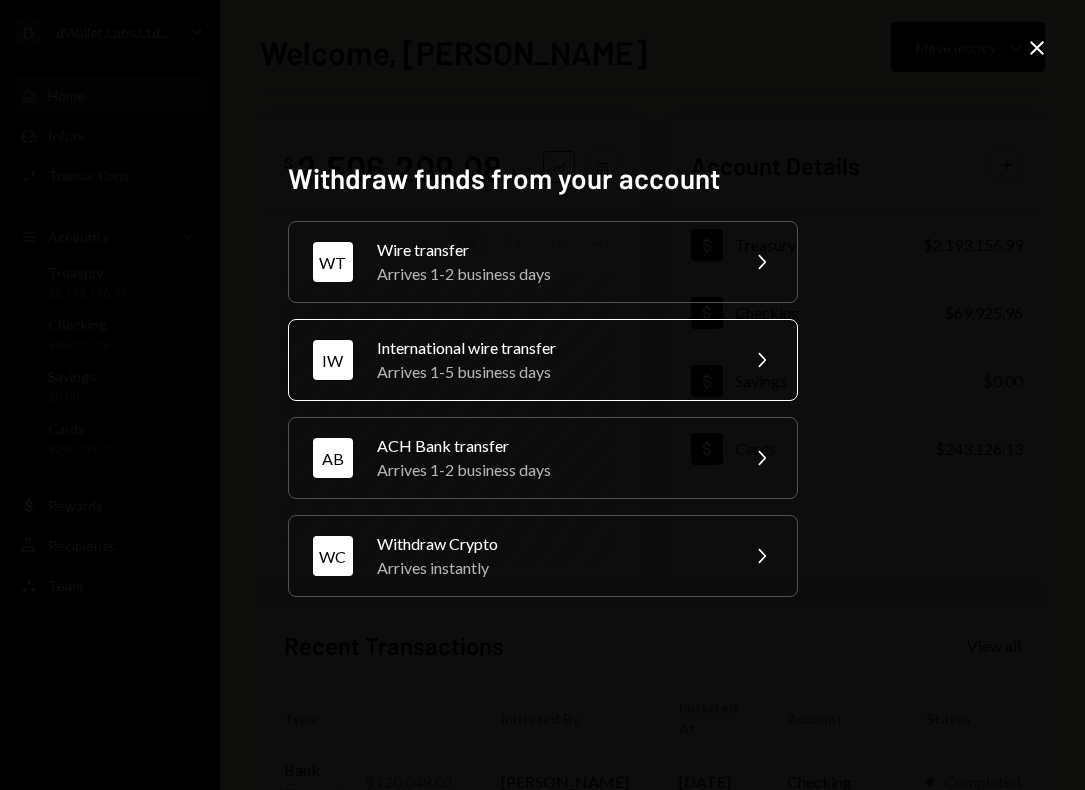 click on "IW International wire transfer Arrives 1-5 business days Chevron Right" at bounding box center [543, 360] 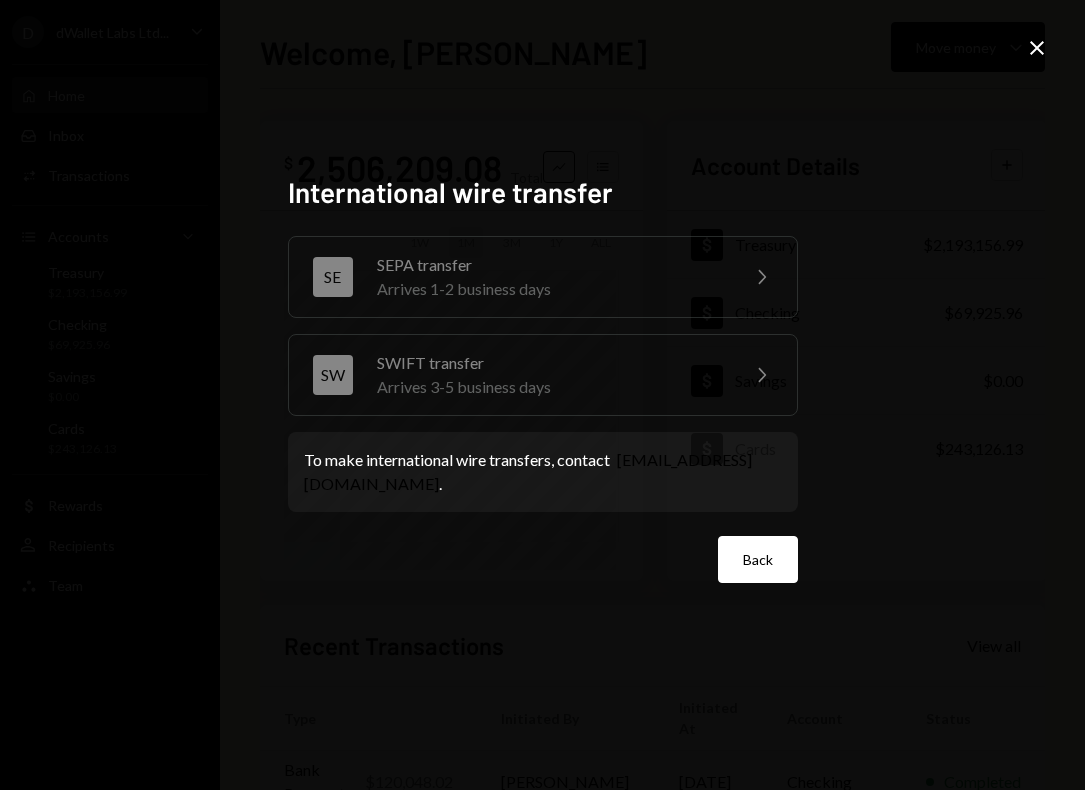 click on "Back" at bounding box center [758, 559] 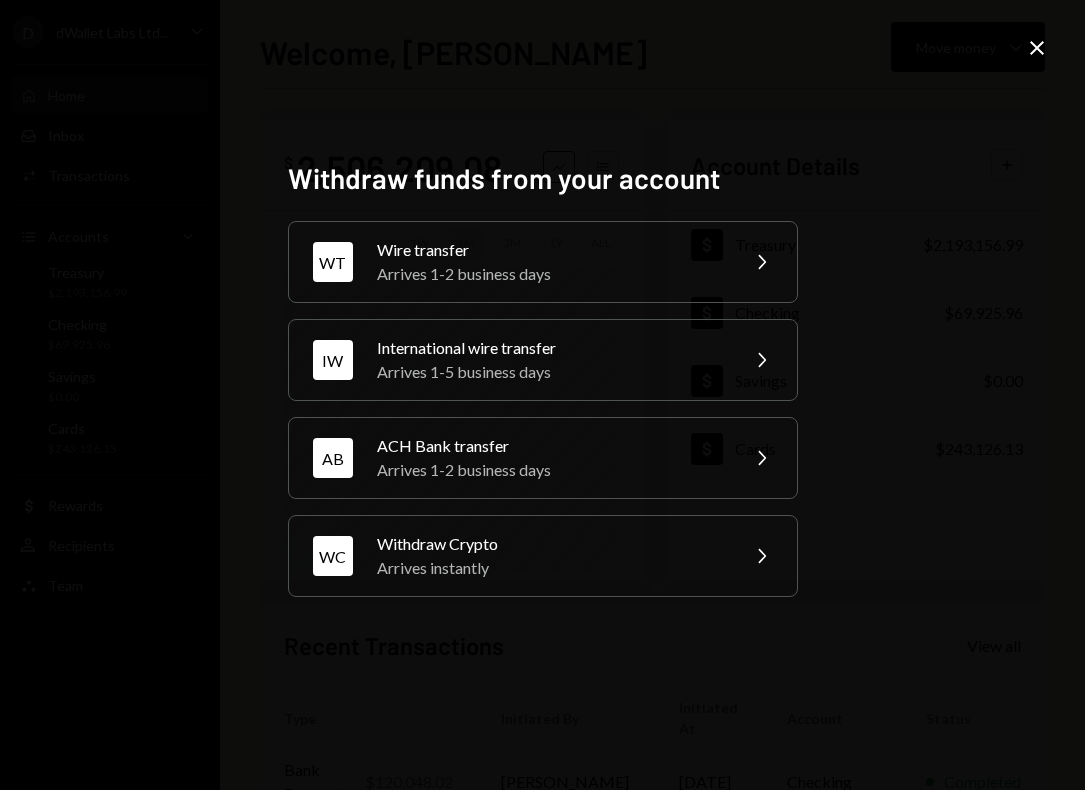 click 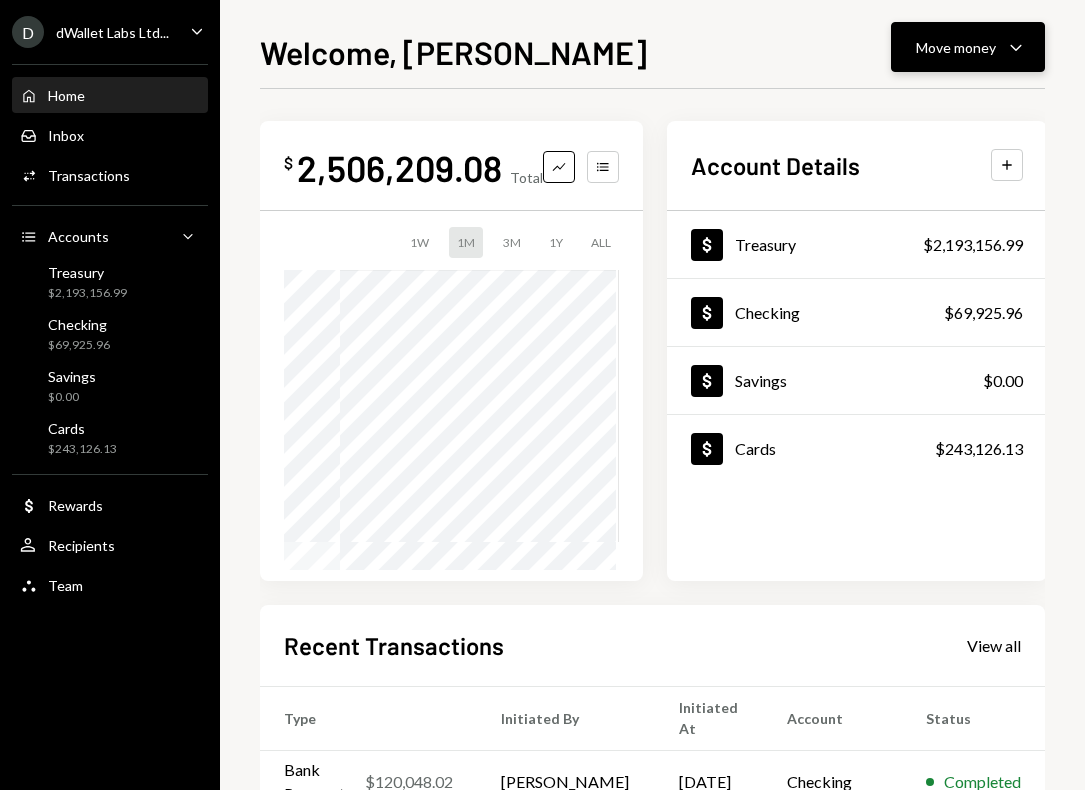 click on "Move money" at bounding box center (956, 47) 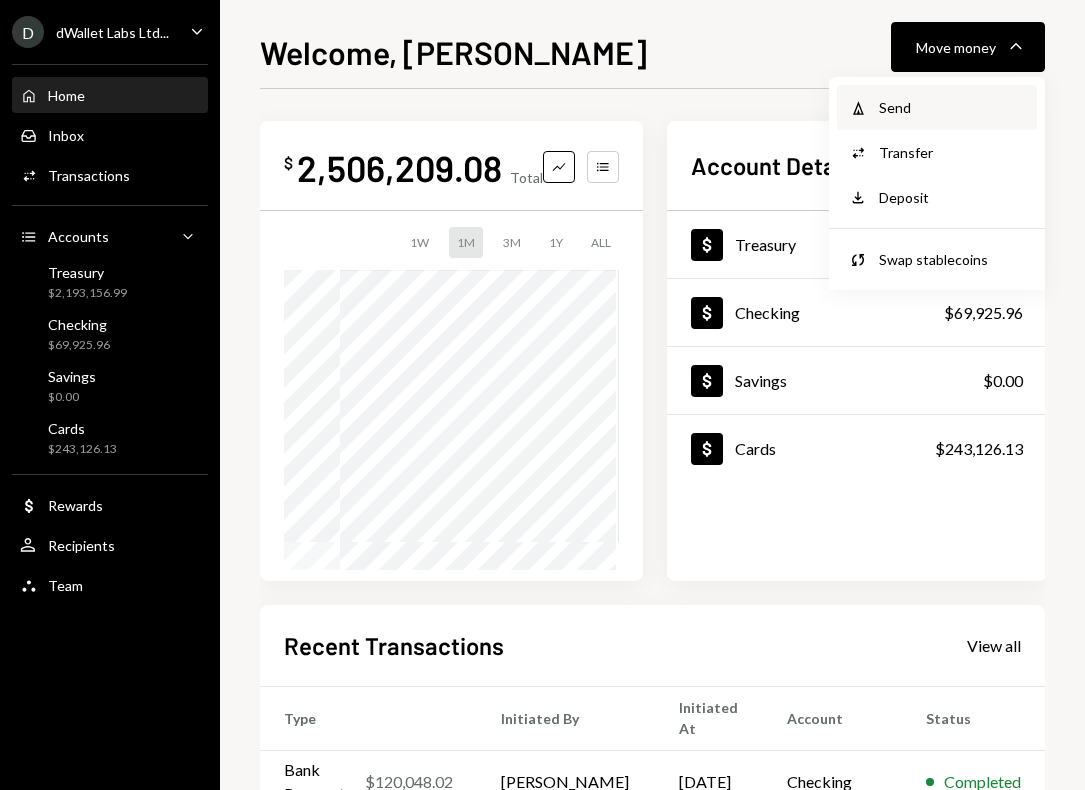click on "Send" at bounding box center [952, 107] 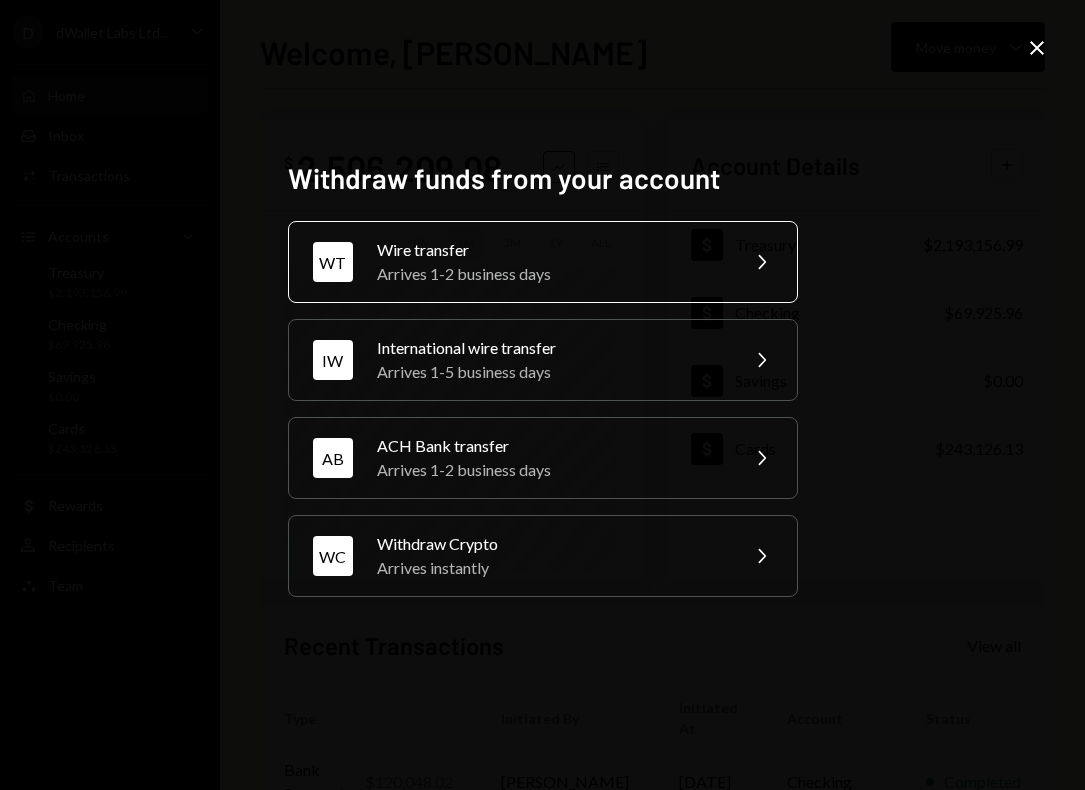 click on "Wire transfer" at bounding box center (551, 250) 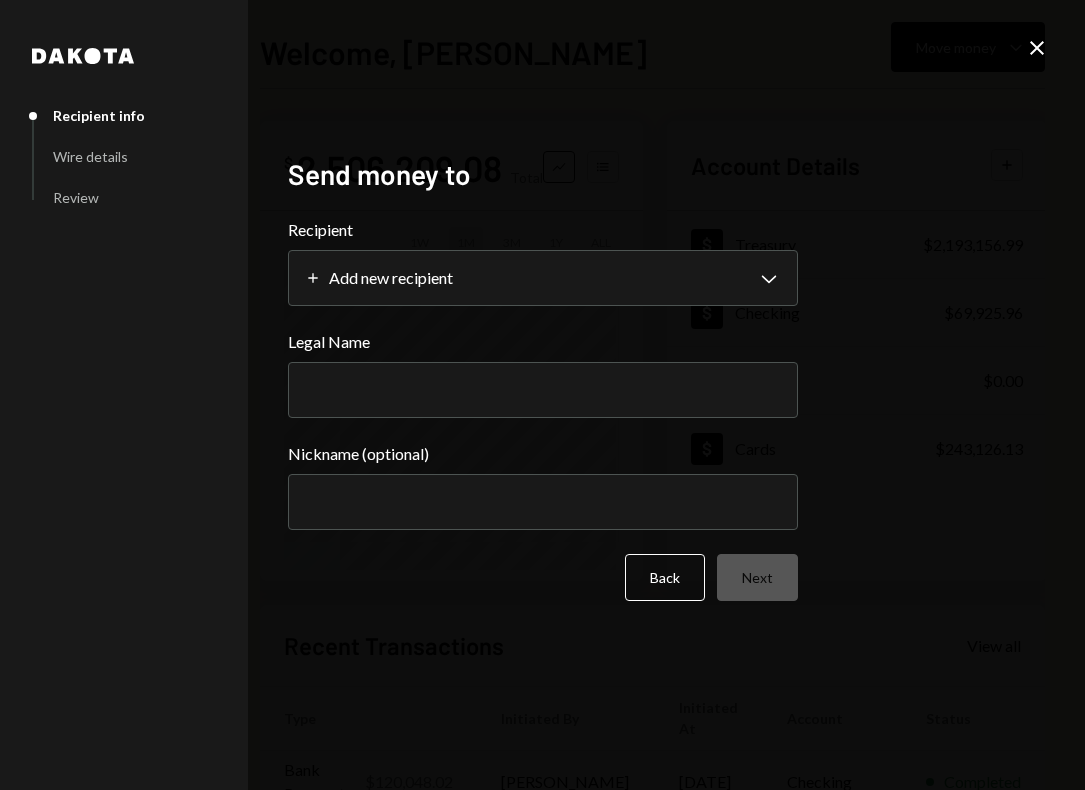 select 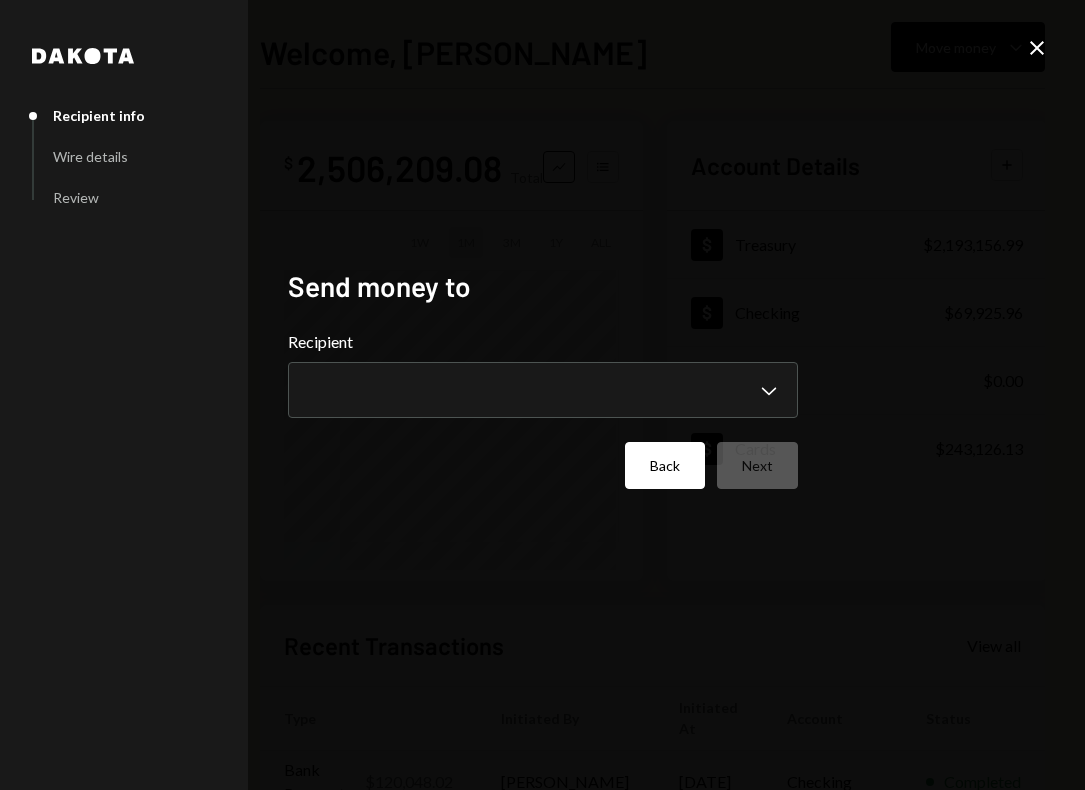 click on "Back" at bounding box center [665, 465] 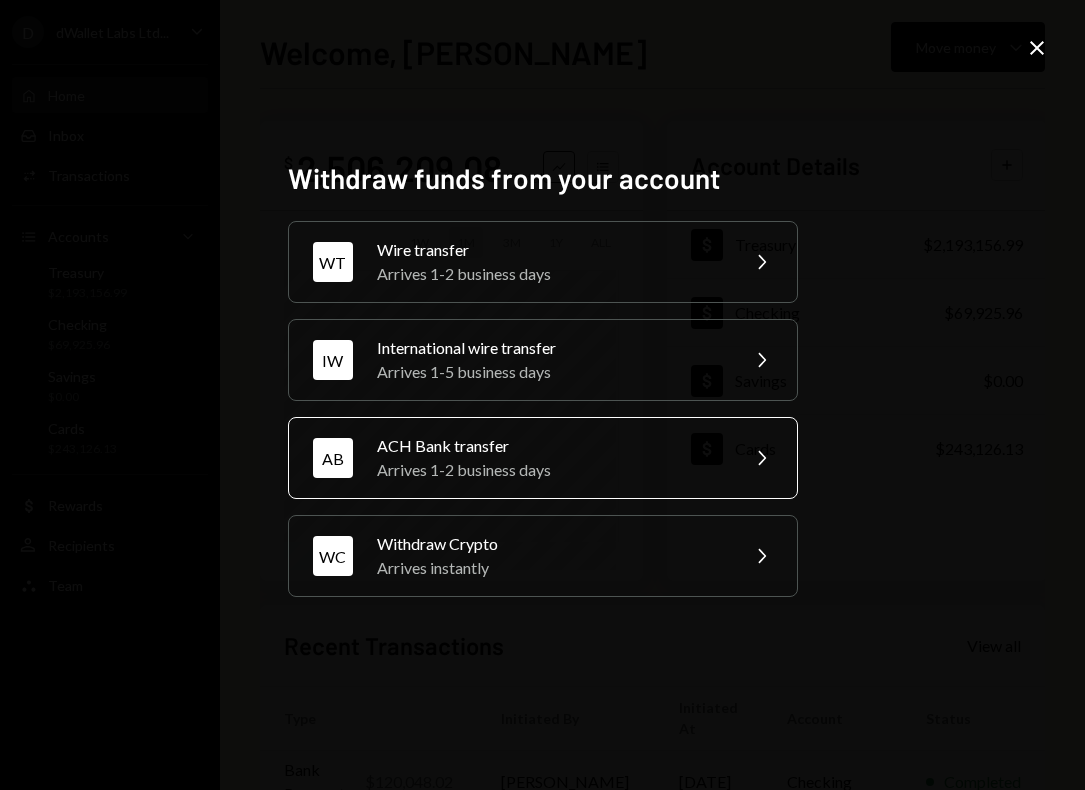 click on "AB ACH Bank transfer Arrives 1-2 business days Chevron Right" at bounding box center [543, 458] 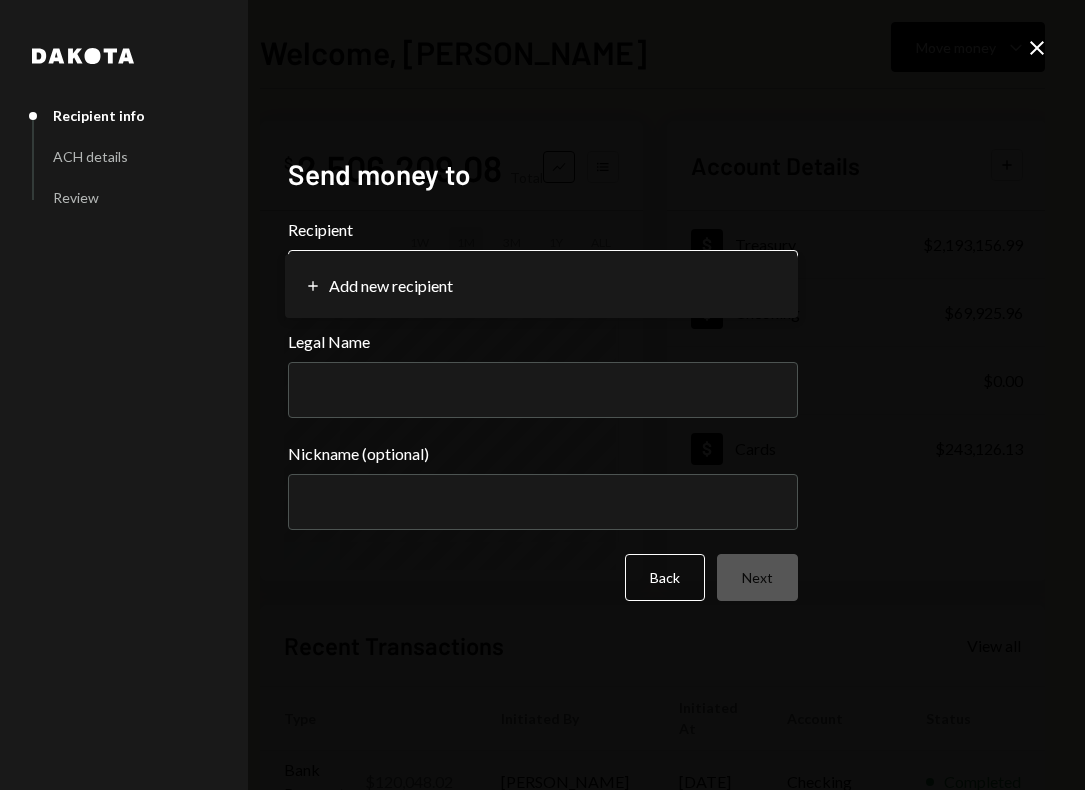 click on "**********" at bounding box center [542, 395] 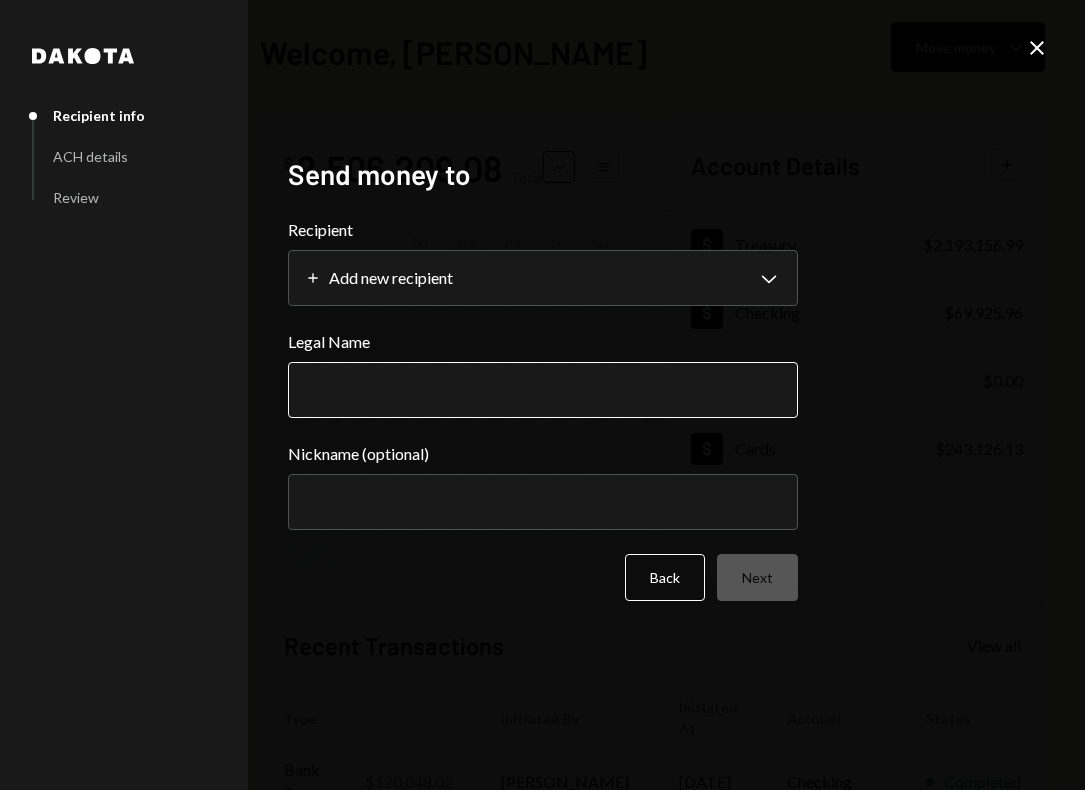 click on "Legal Name" at bounding box center (543, 390) 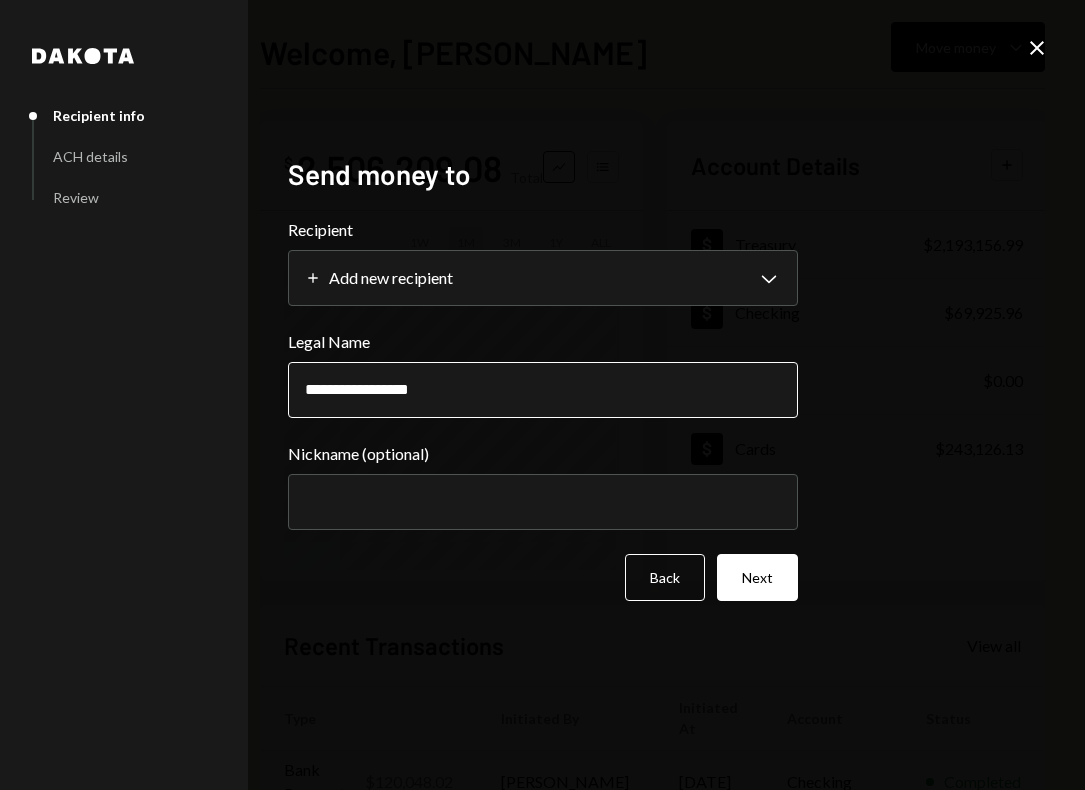 type on "**********" 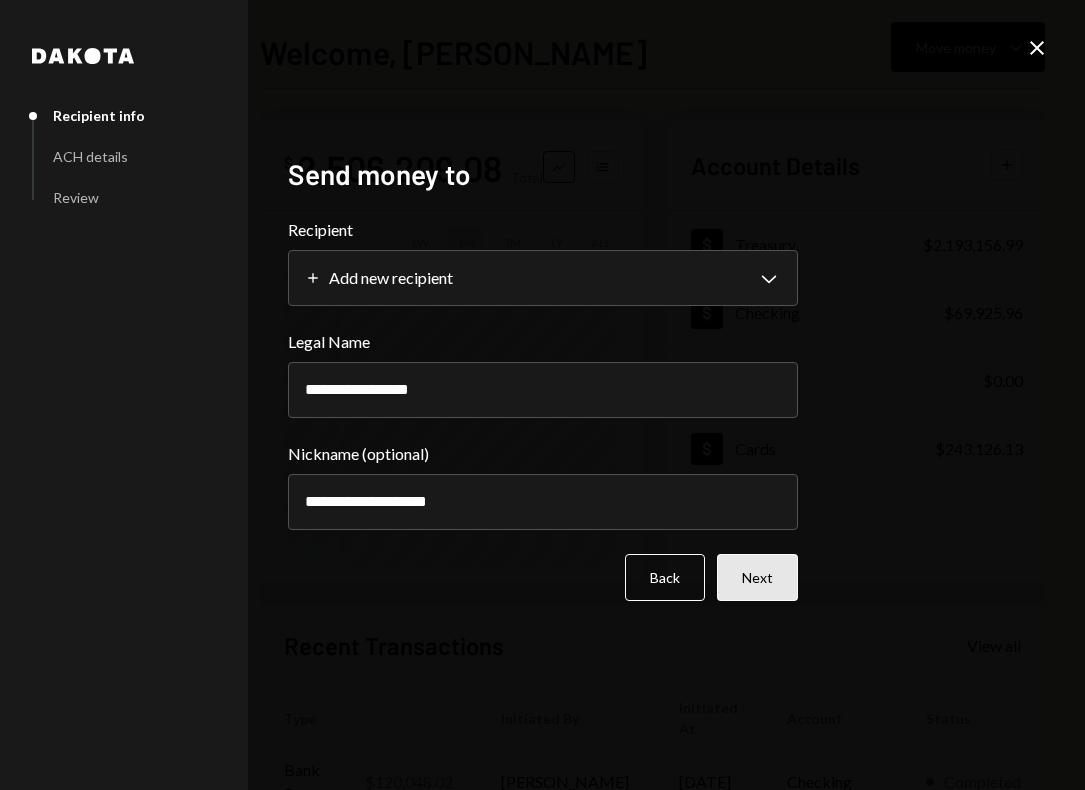 type on "**********" 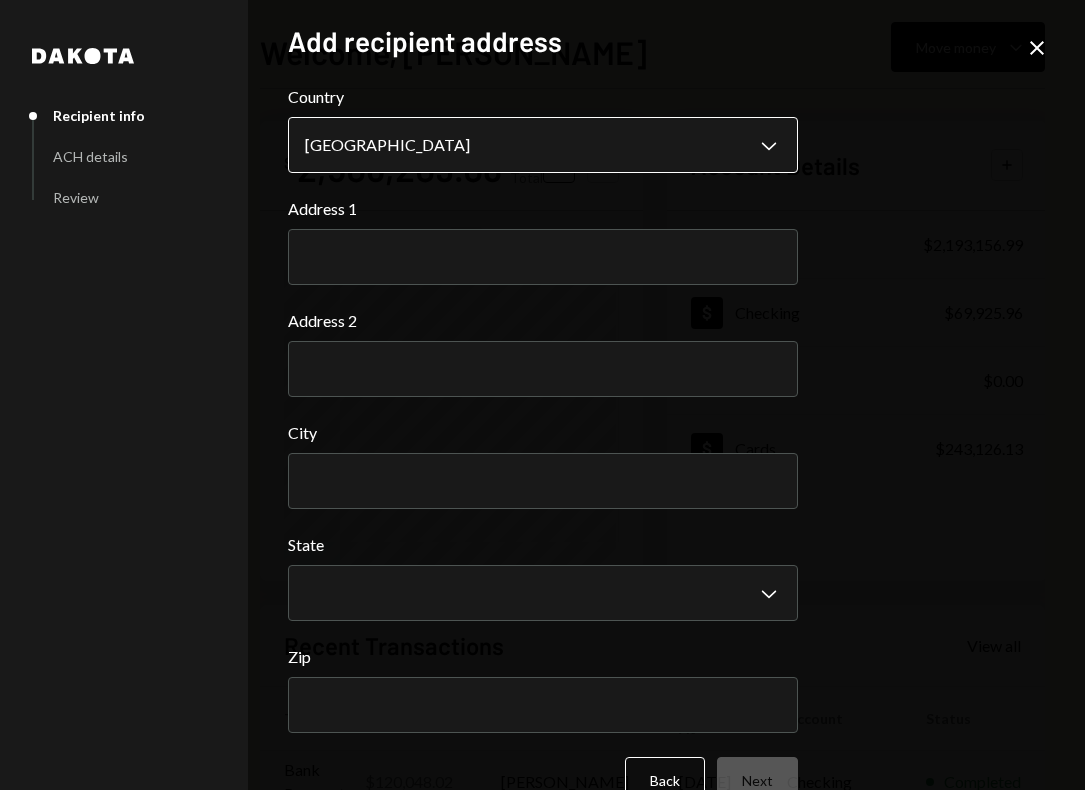 click on "**********" at bounding box center [542, 395] 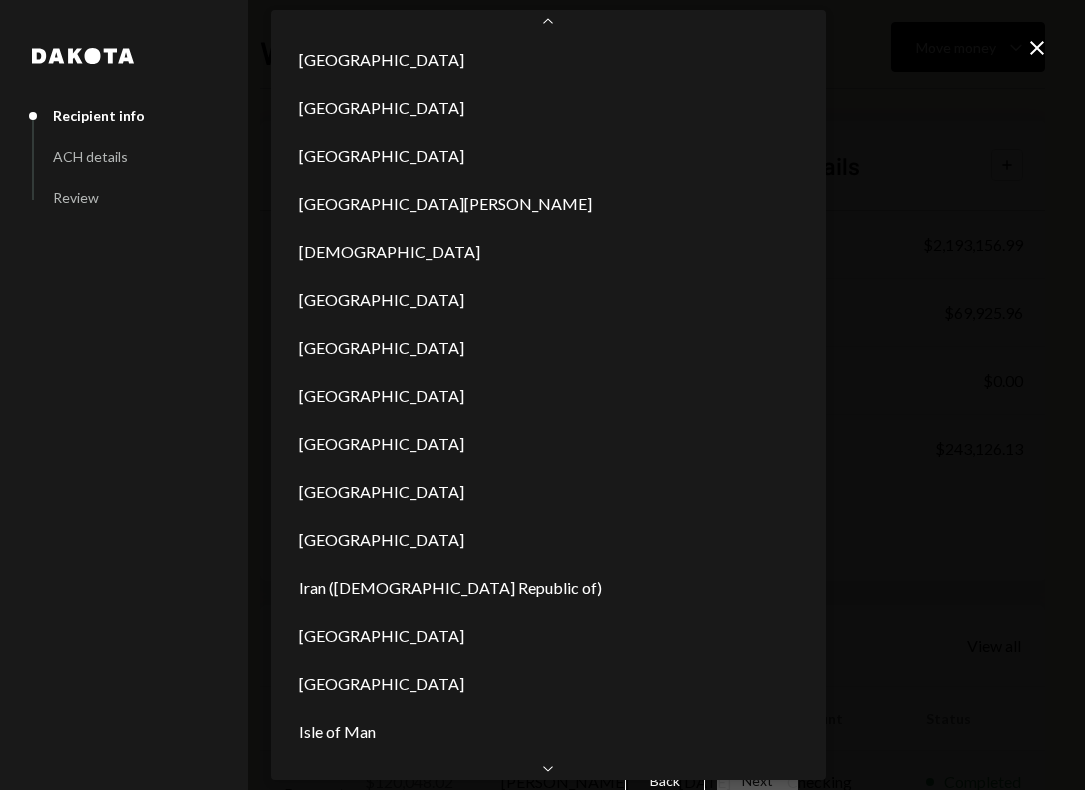 scroll, scrollTop: 4855, scrollLeft: 0, axis: vertical 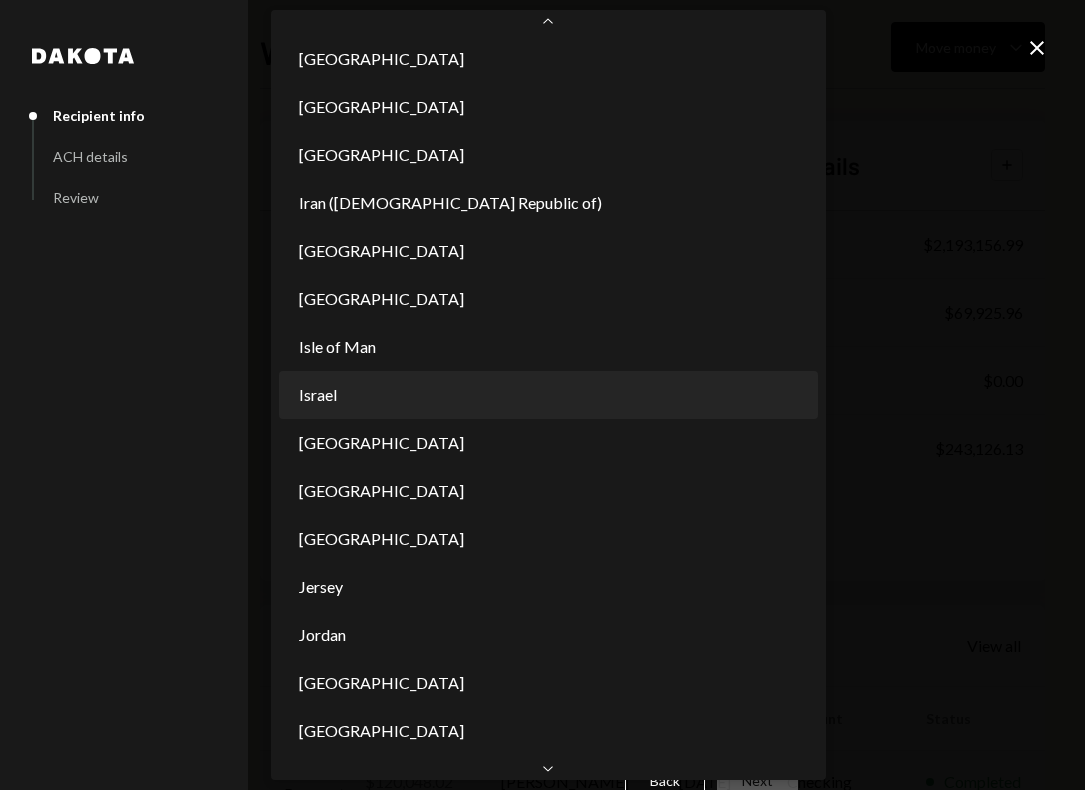 select on "***" 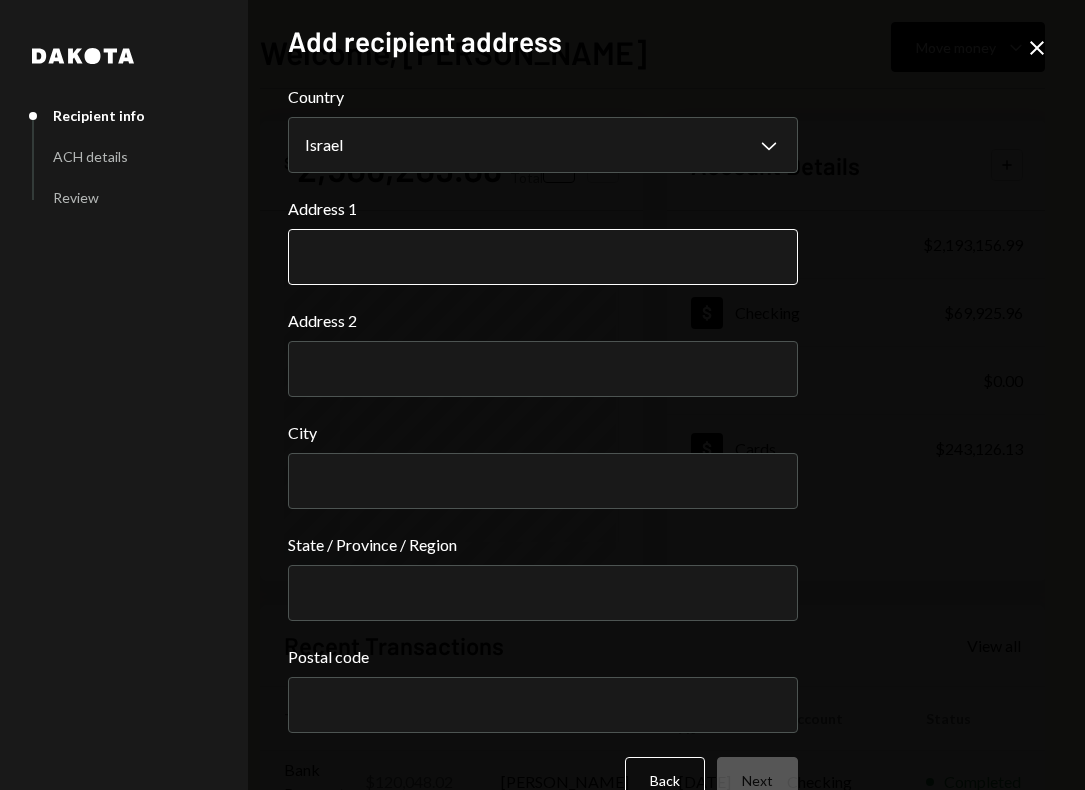 click on "Address 1" at bounding box center [543, 257] 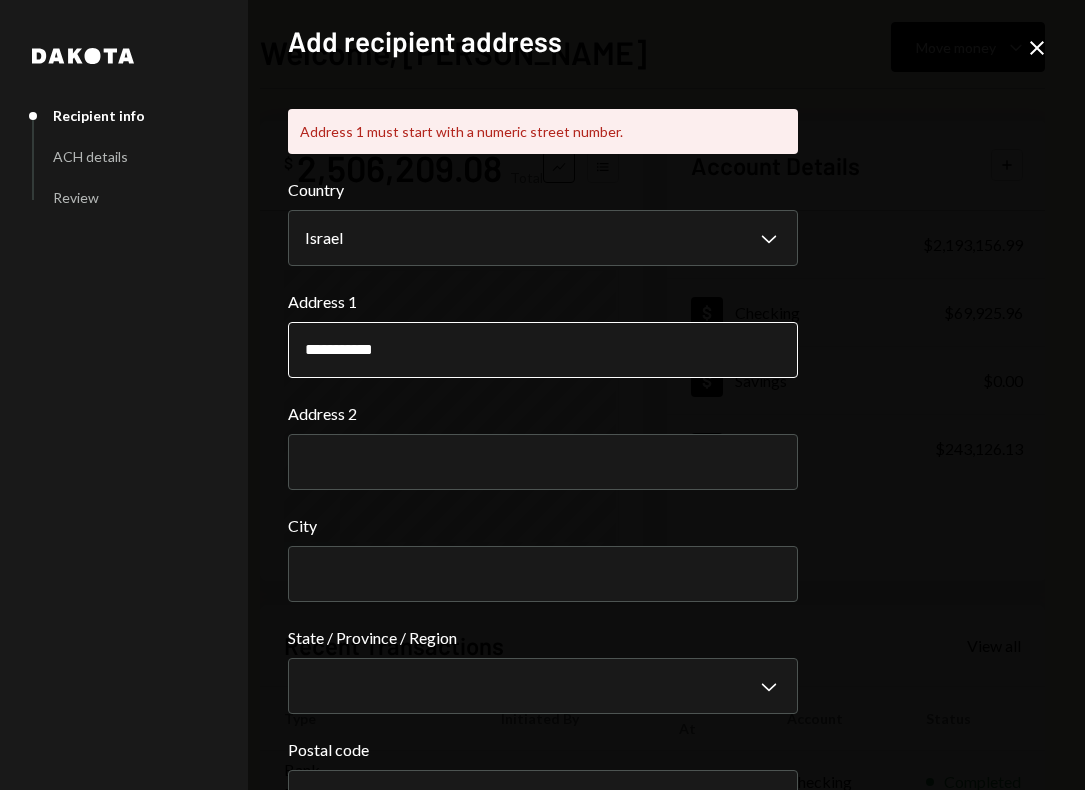 type on "**********" 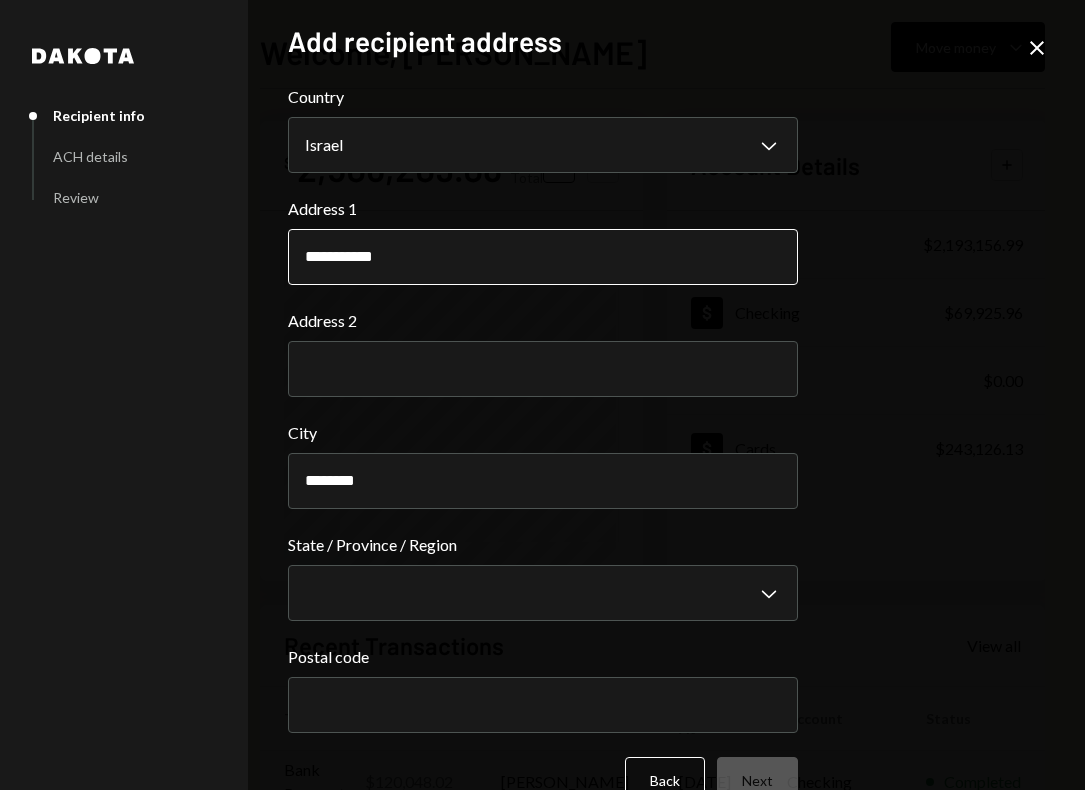 type on "********" 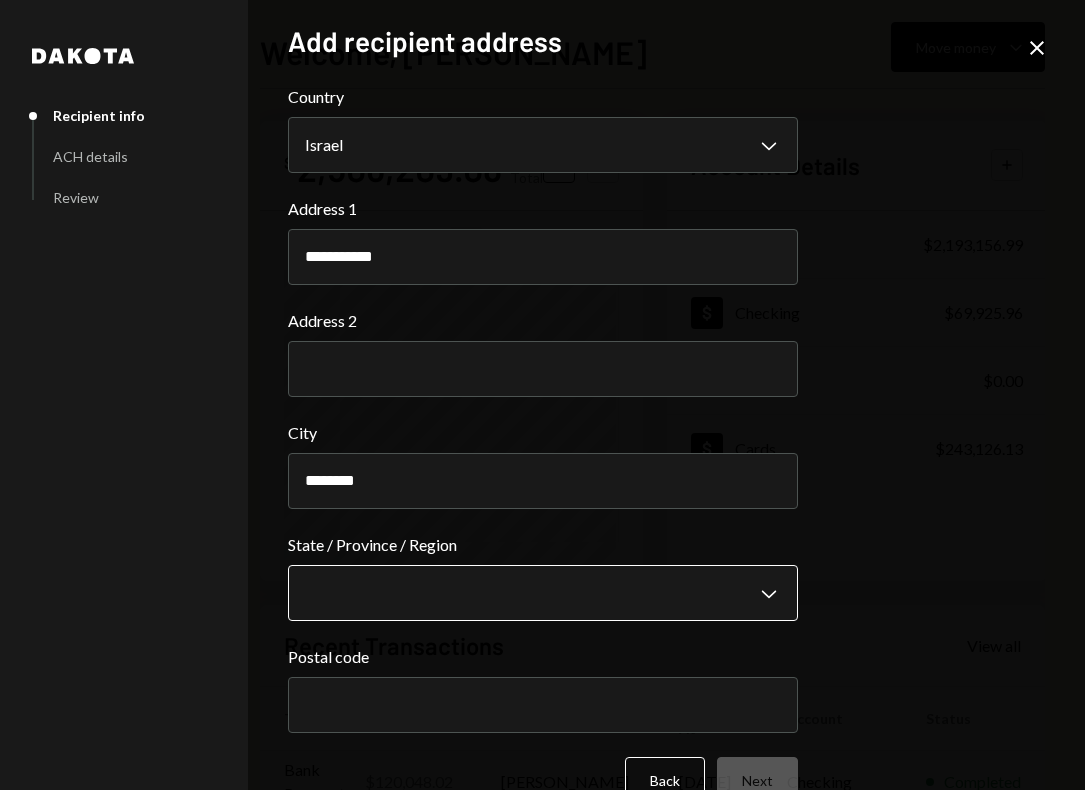 click on "**********" at bounding box center [542, 395] 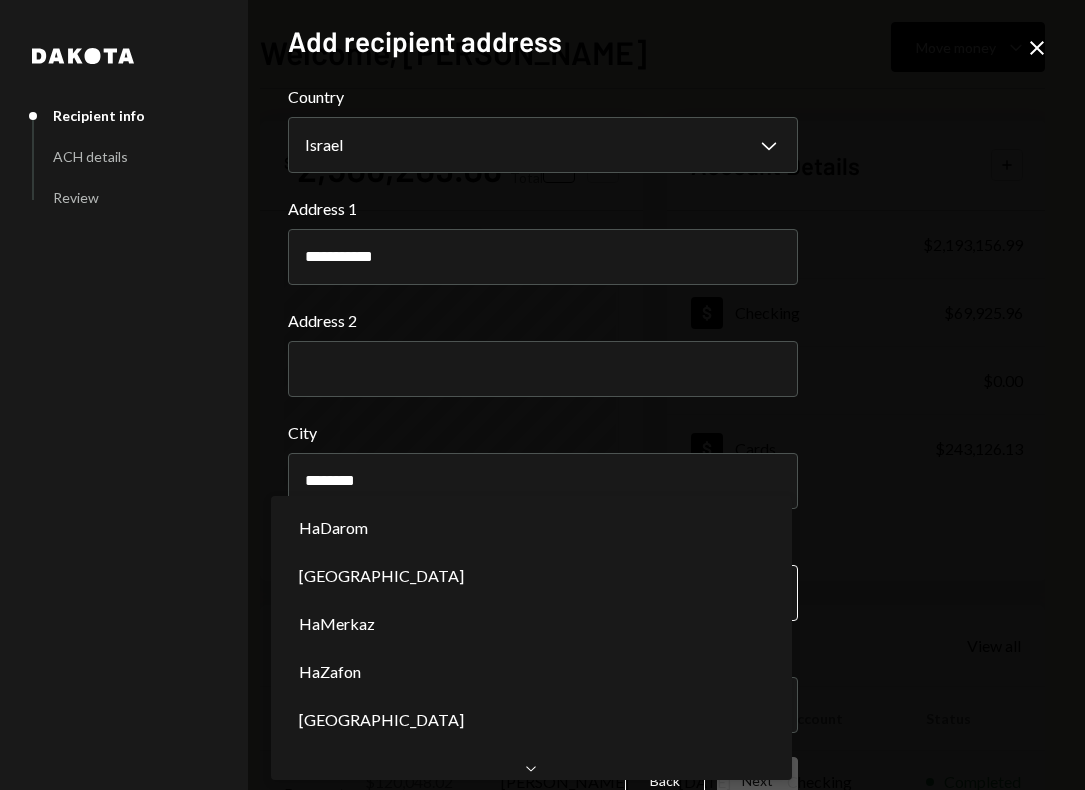 scroll, scrollTop: 0, scrollLeft: 0, axis: both 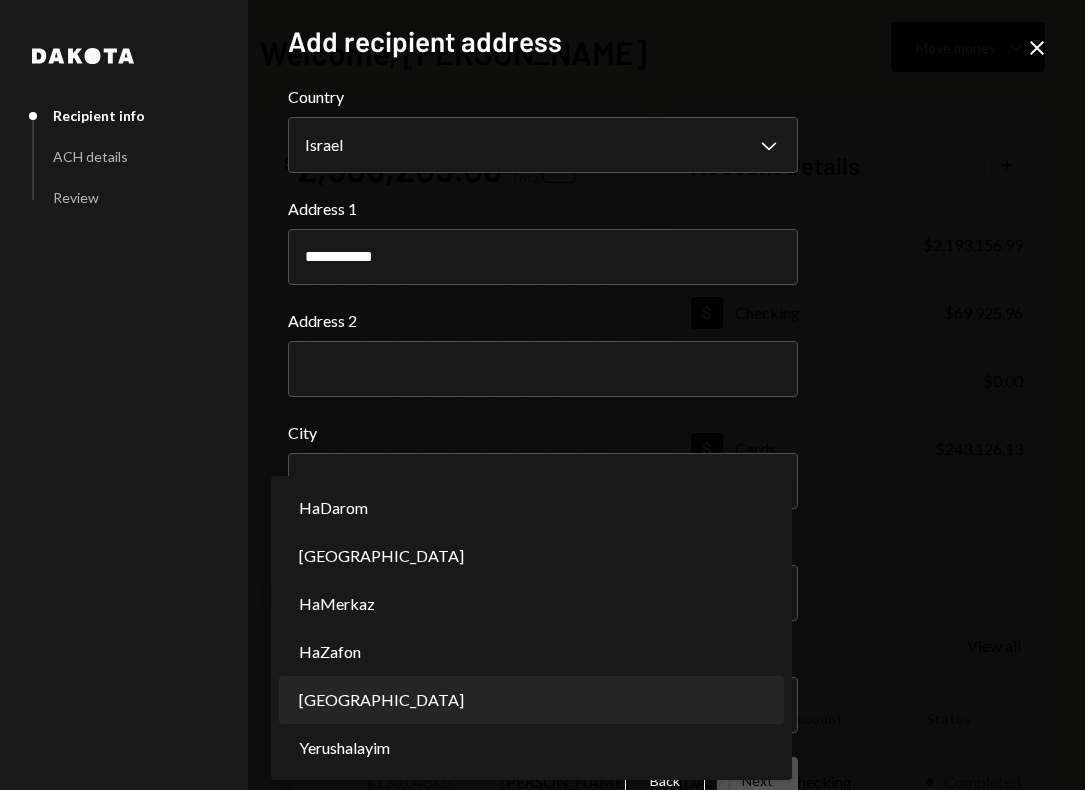 select on "**" 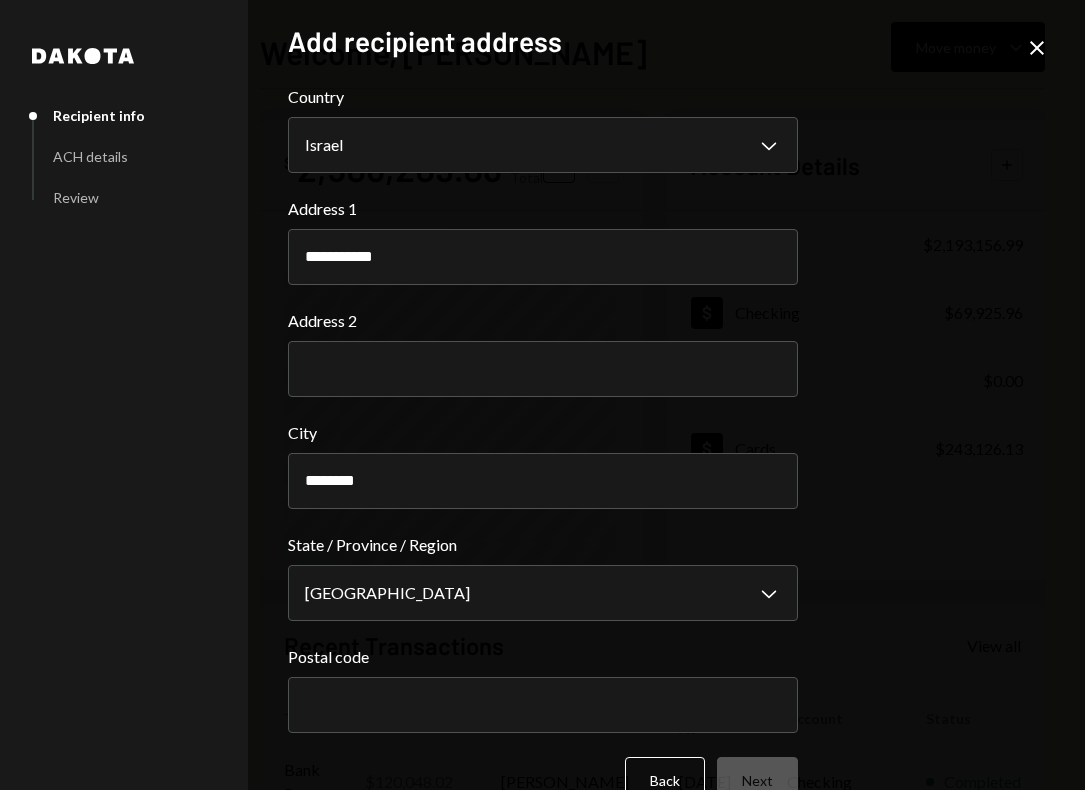 click on "Postal code" at bounding box center [543, 705] 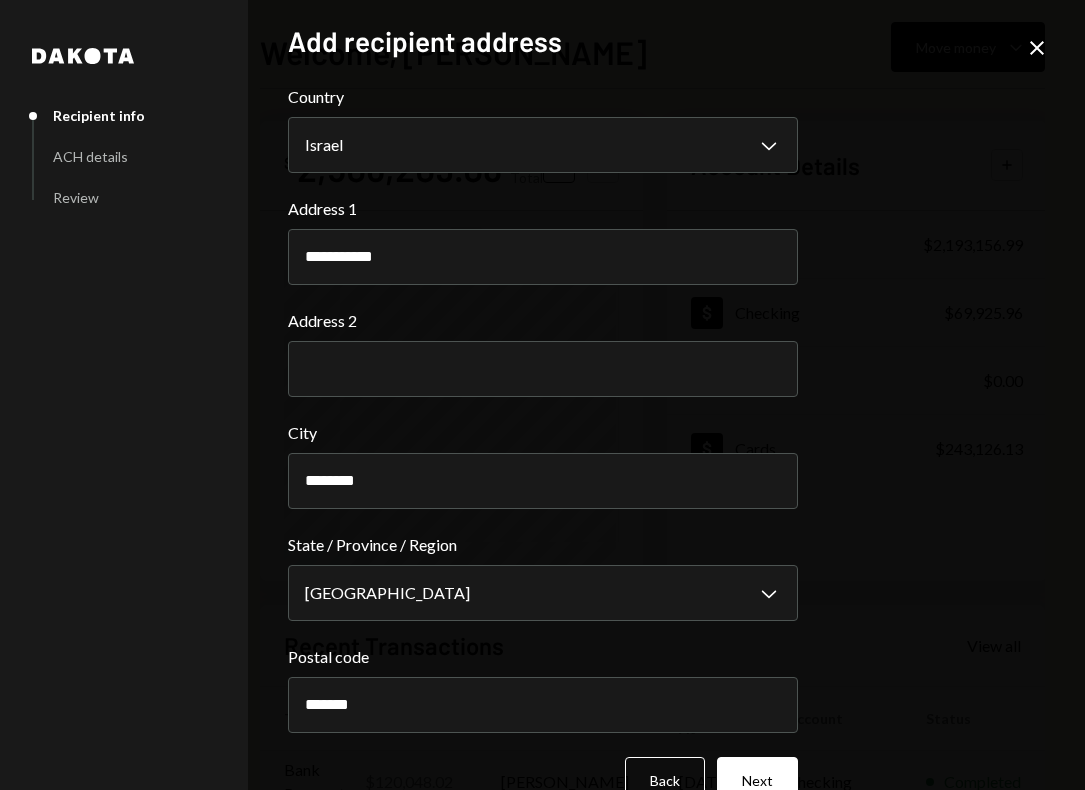 type on "*******" 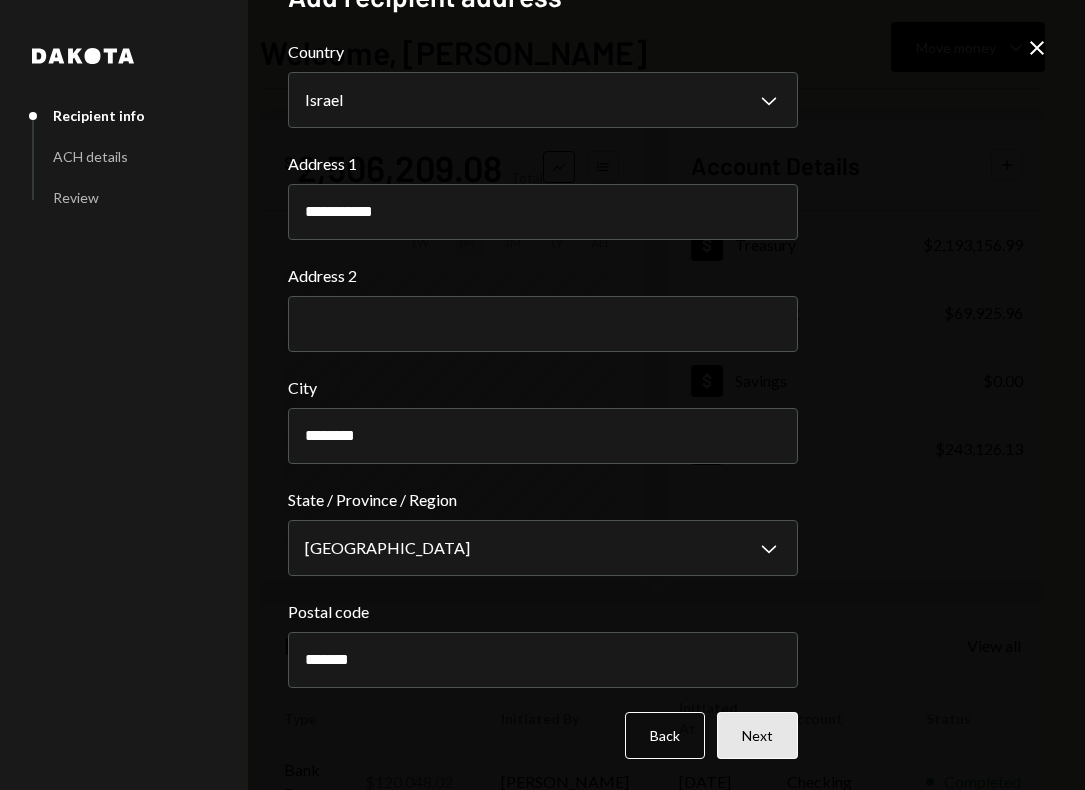 click on "Next" at bounding box center [757, 735] 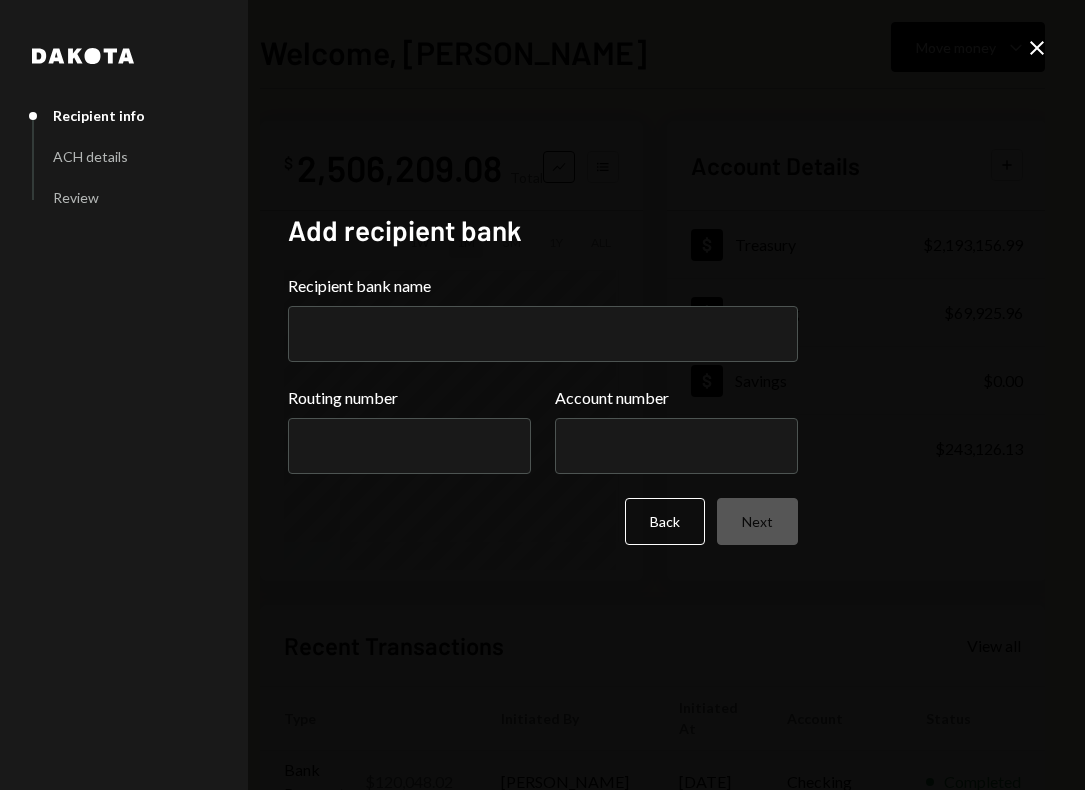 scroll, scrollTop: 0, scrollLeft: 0, axis: both 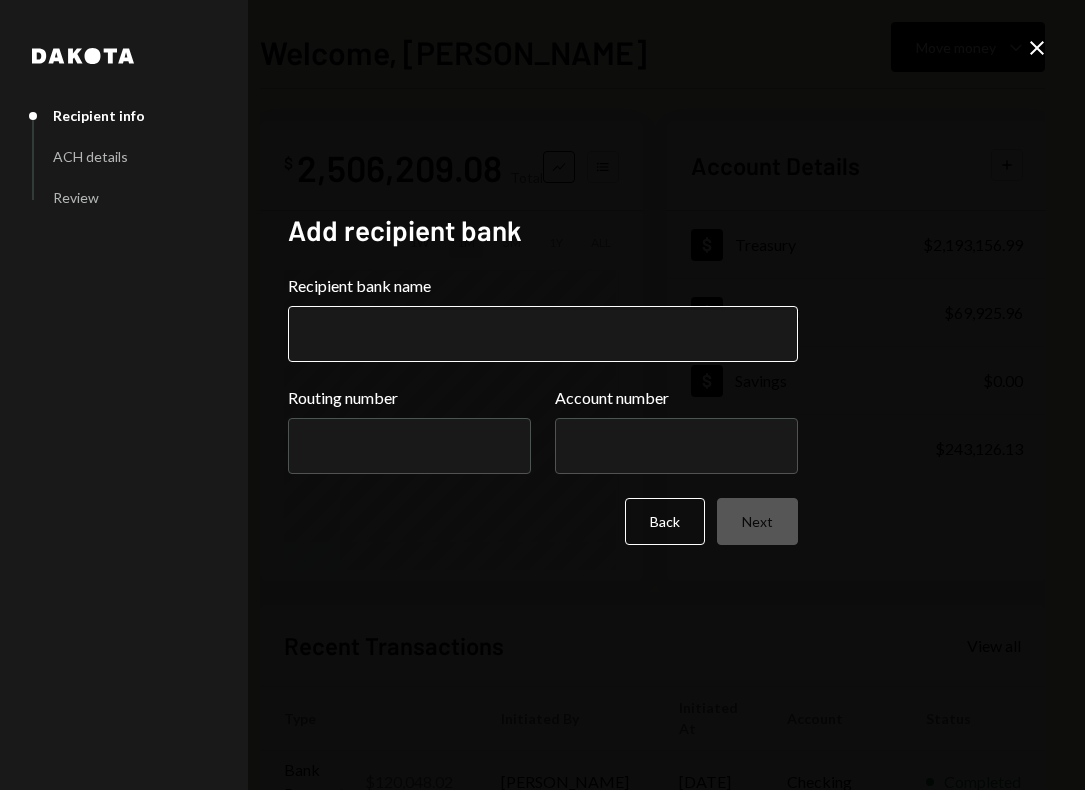 click on "Recipient bank name" at bounding box center (543, 334) 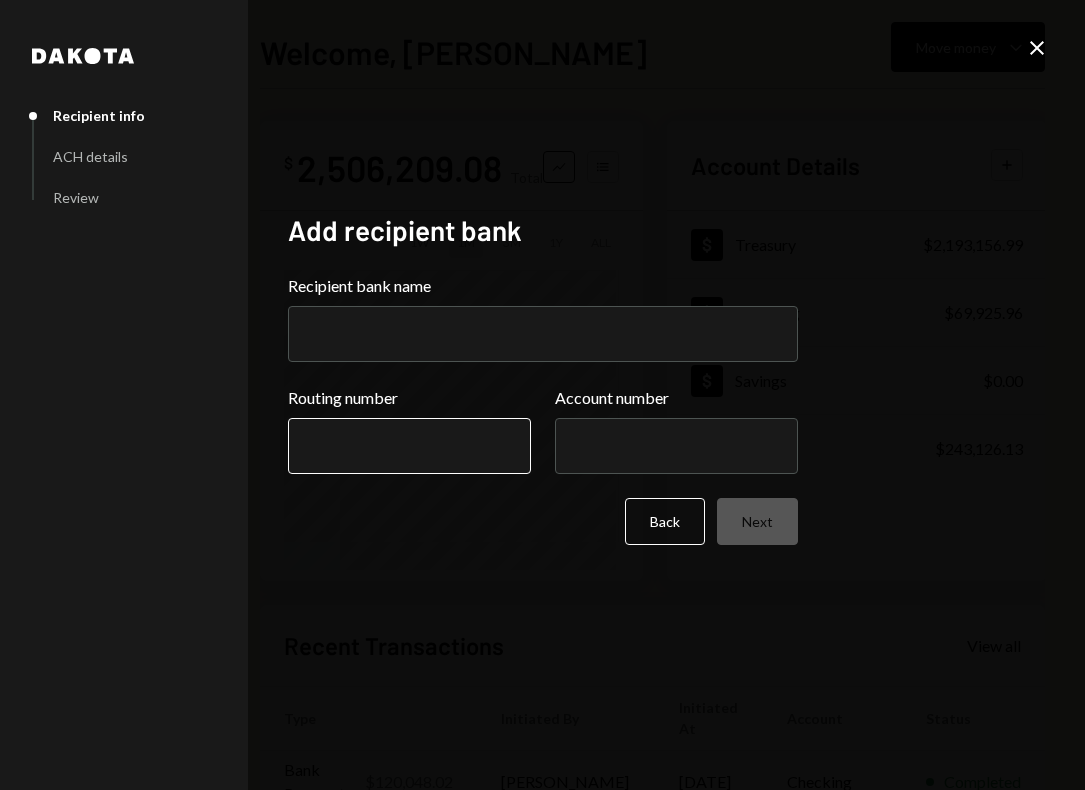 paste on "**********" 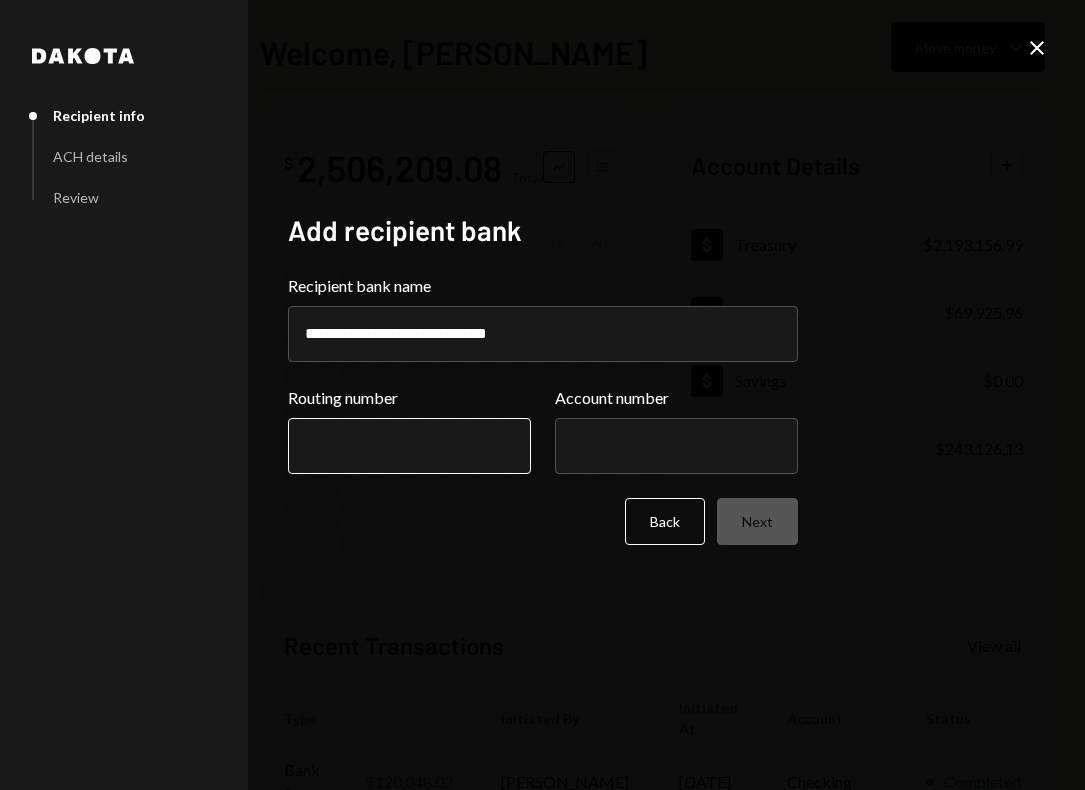 type on "**********" 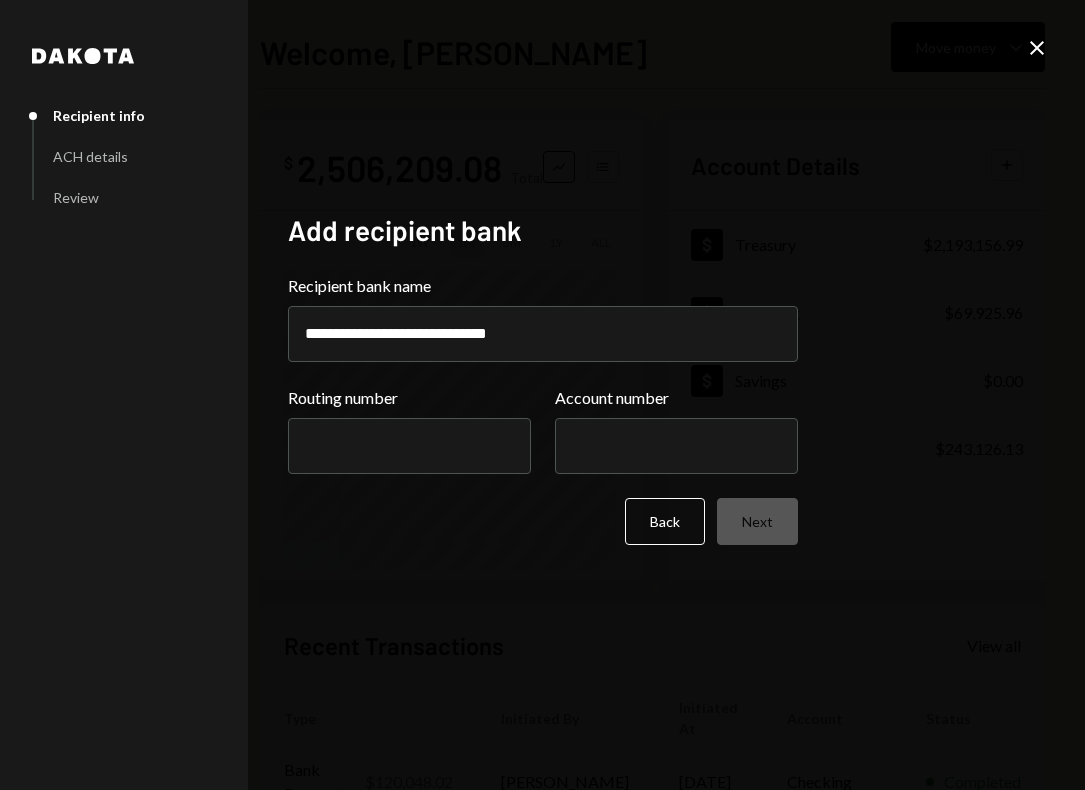 paste on "*********" 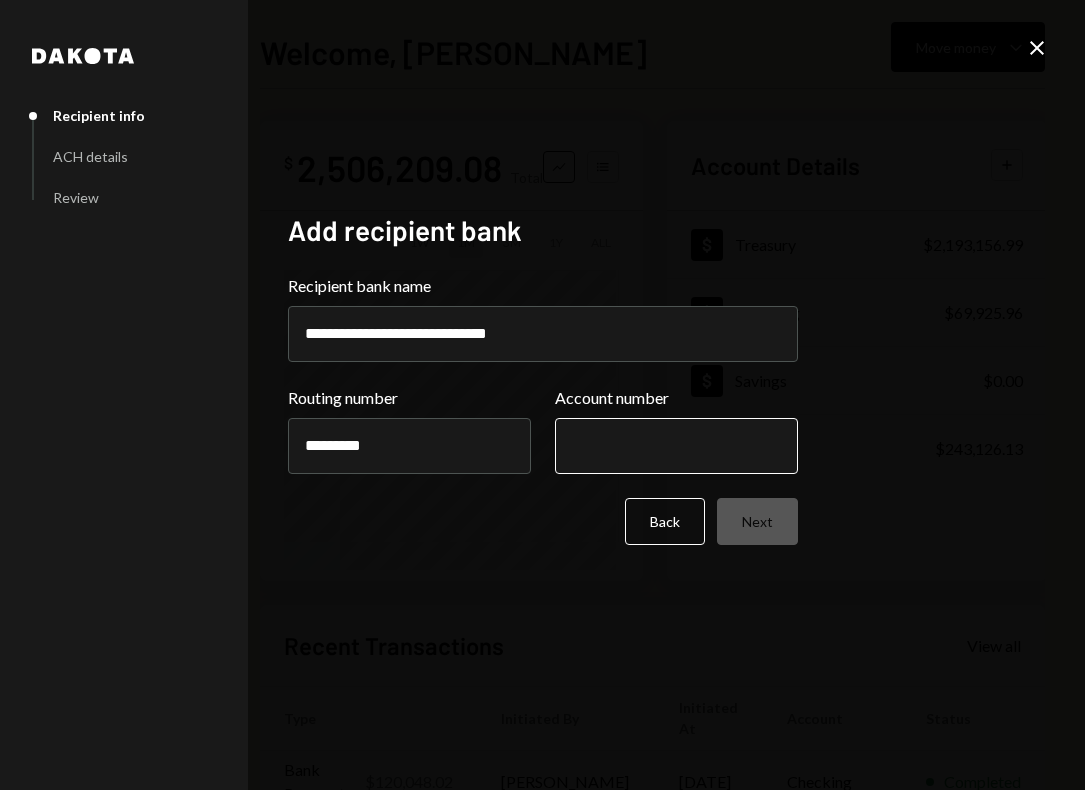type on "*********" 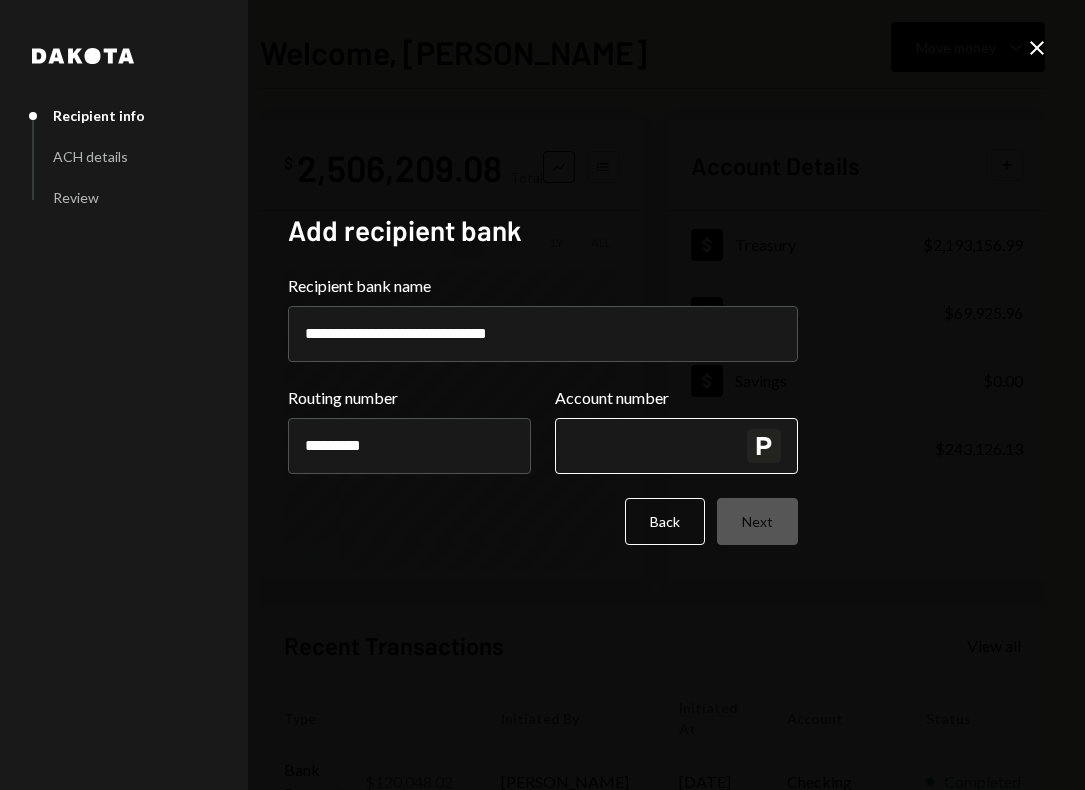 click on "Account number" at bounding box center [676, 446] 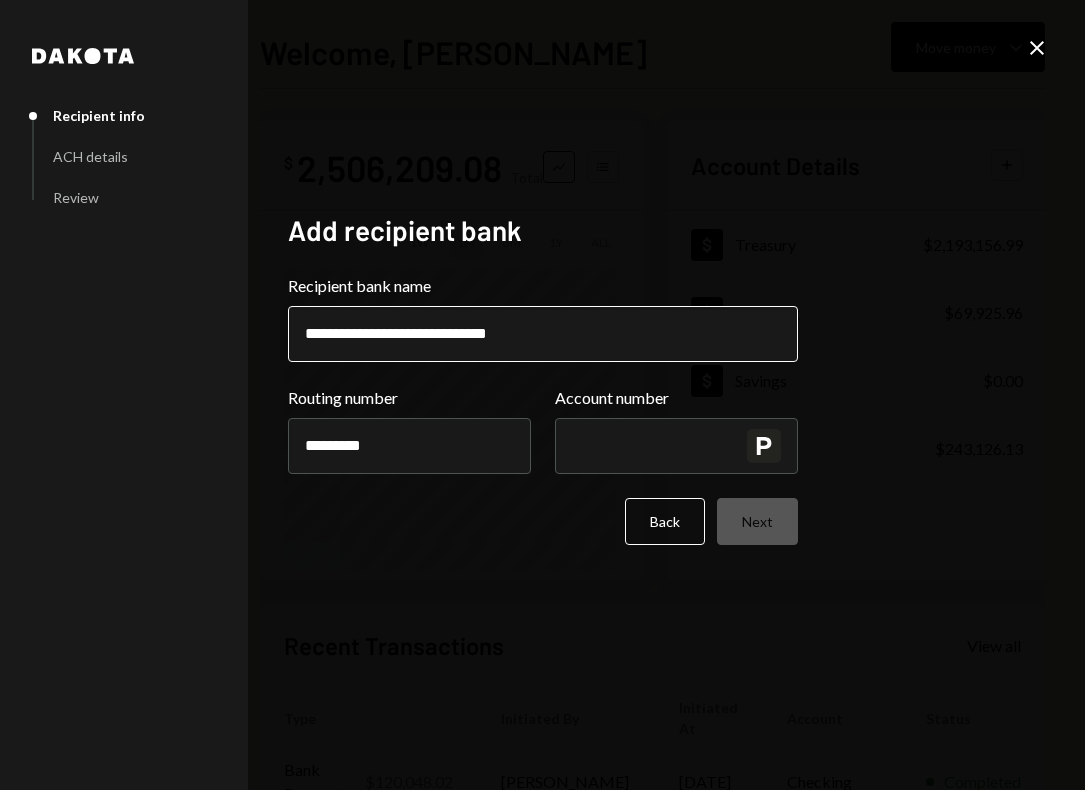 paste on "**********" 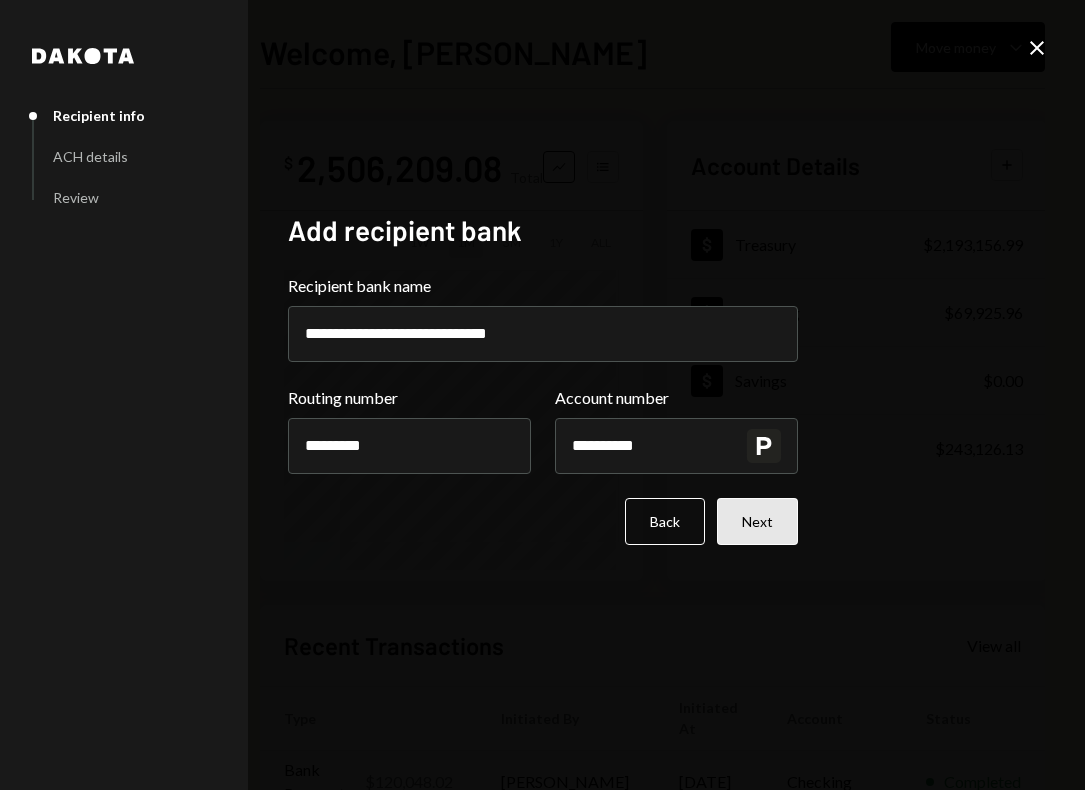 type on "**********" 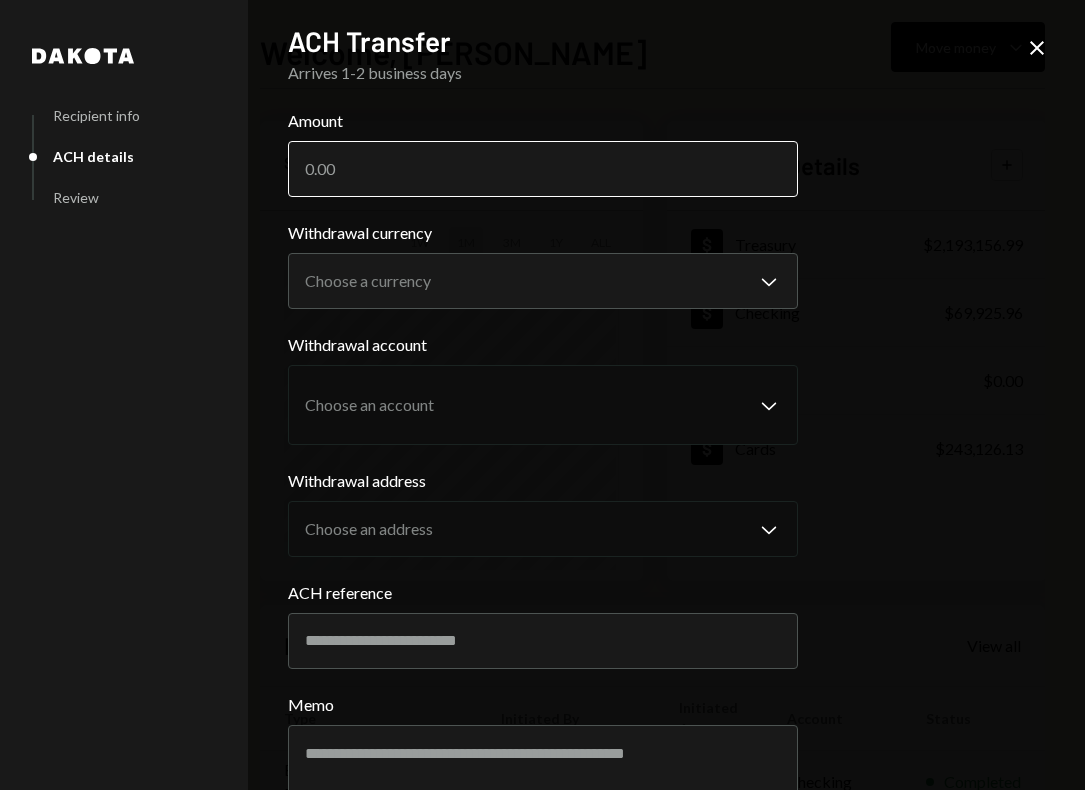click on "Amount" at bounding box center [543, 169] 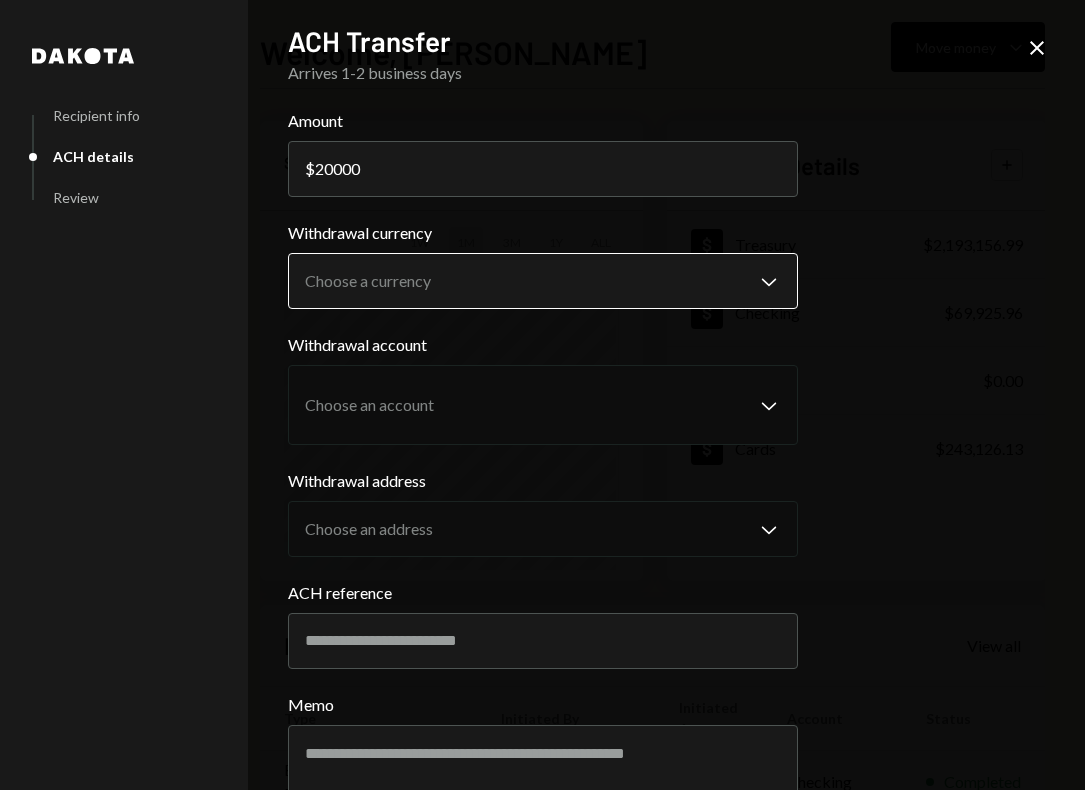 type on "20000" 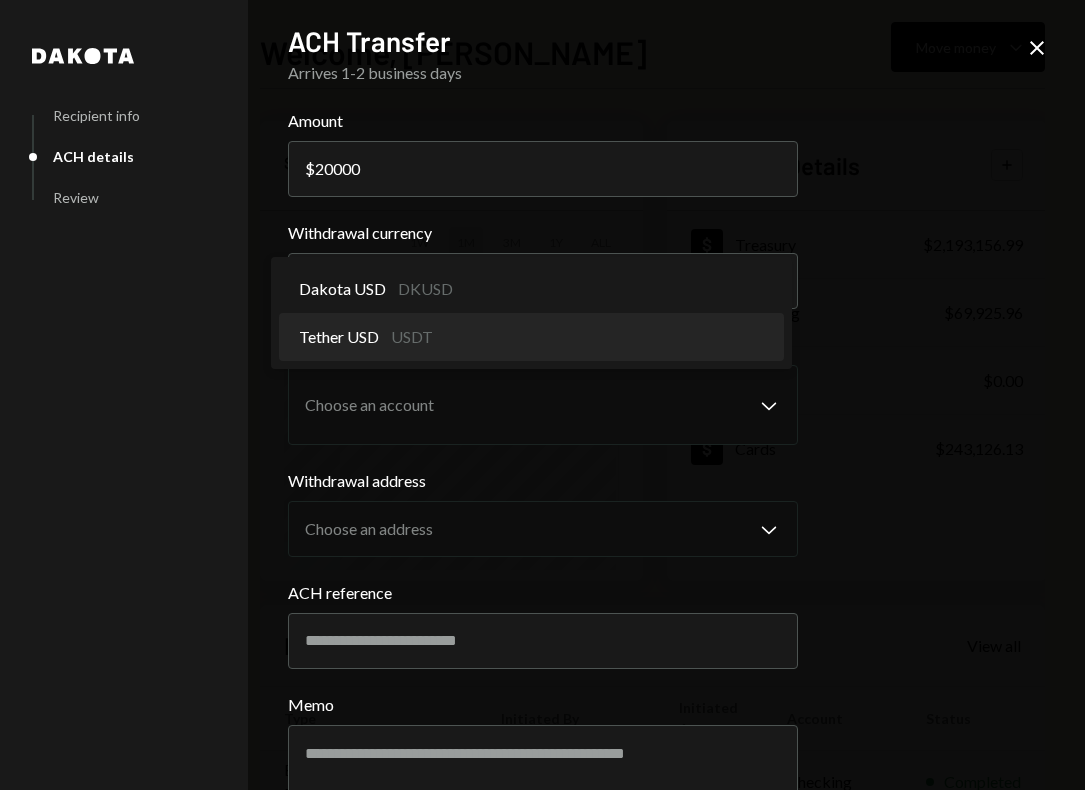 select on "****" 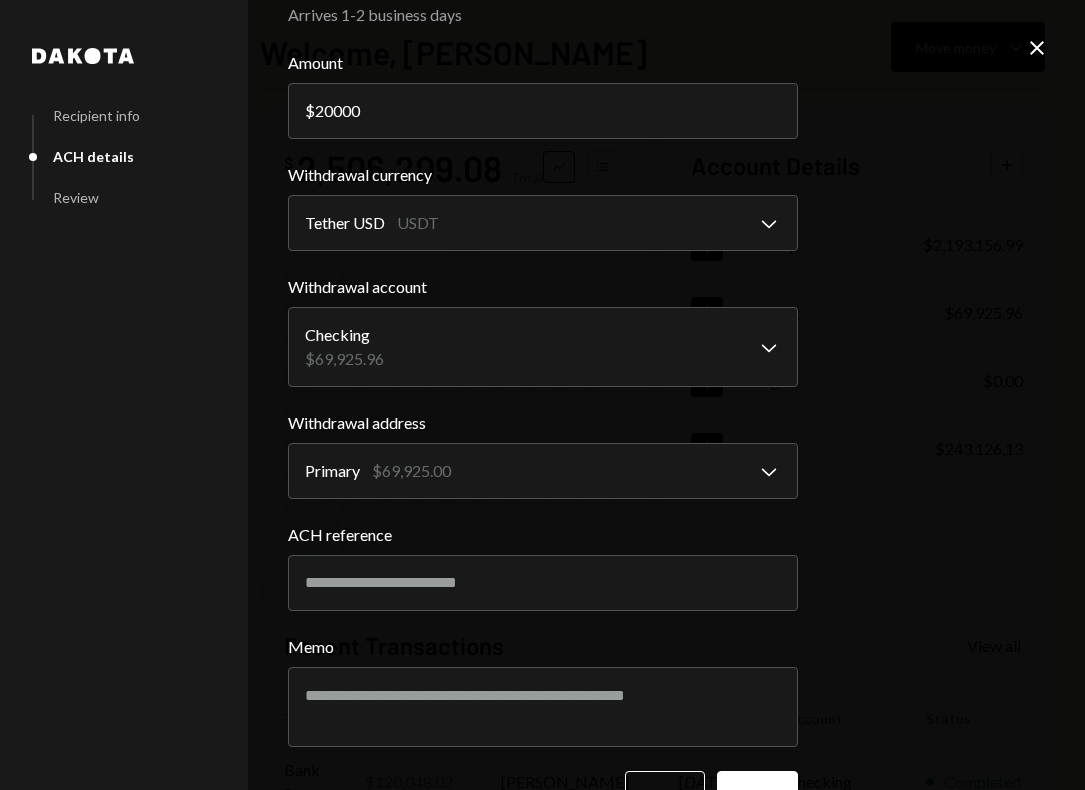 scroll, scrollTop: 81, scrollLeft: 0, axis: vertical 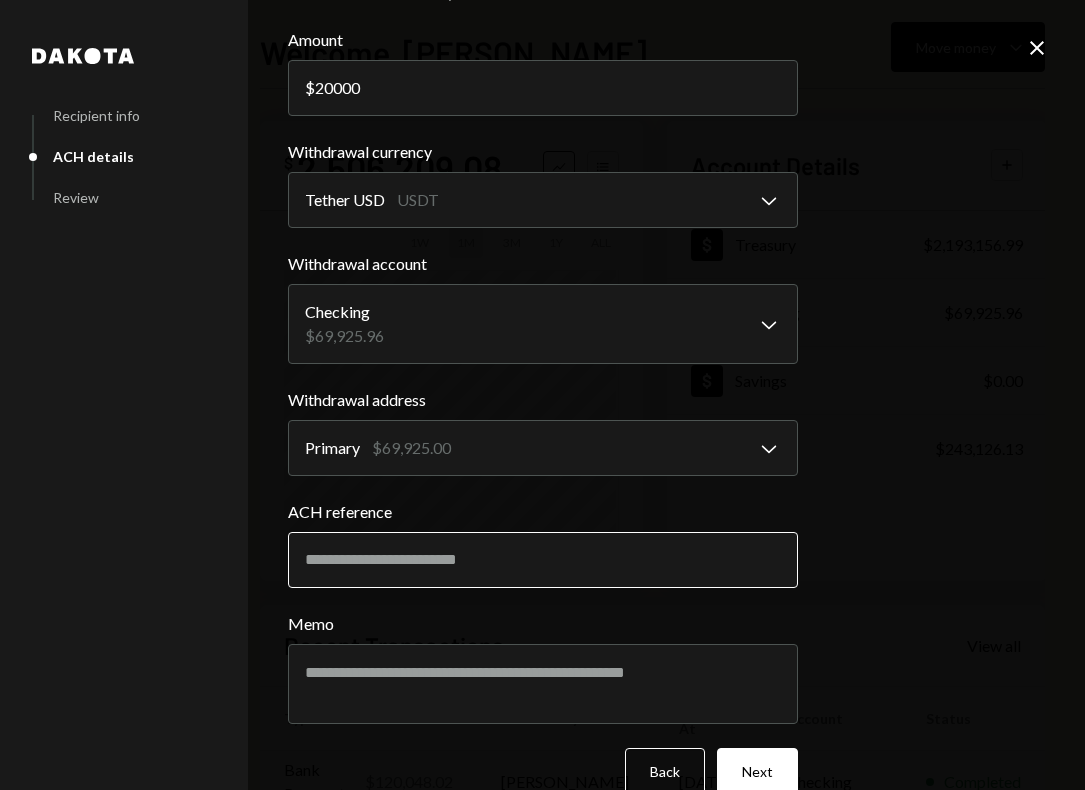 click on "ACH reference" at bounding box center (543, 560) 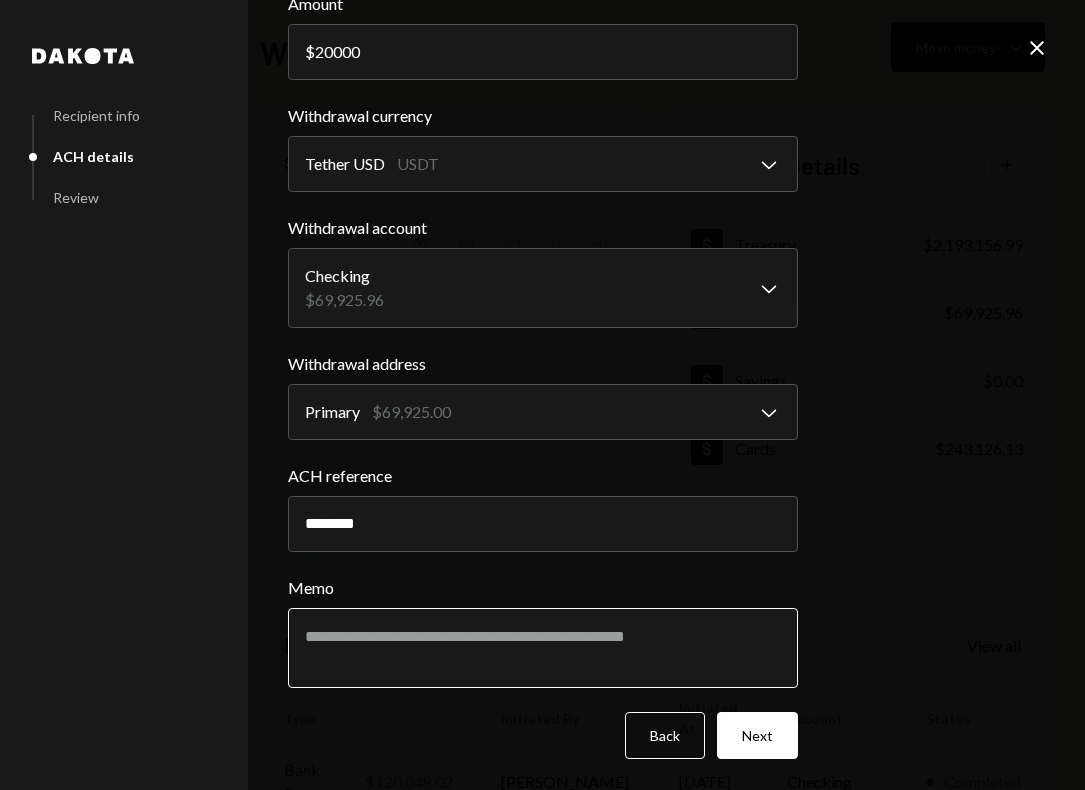 type on "********" 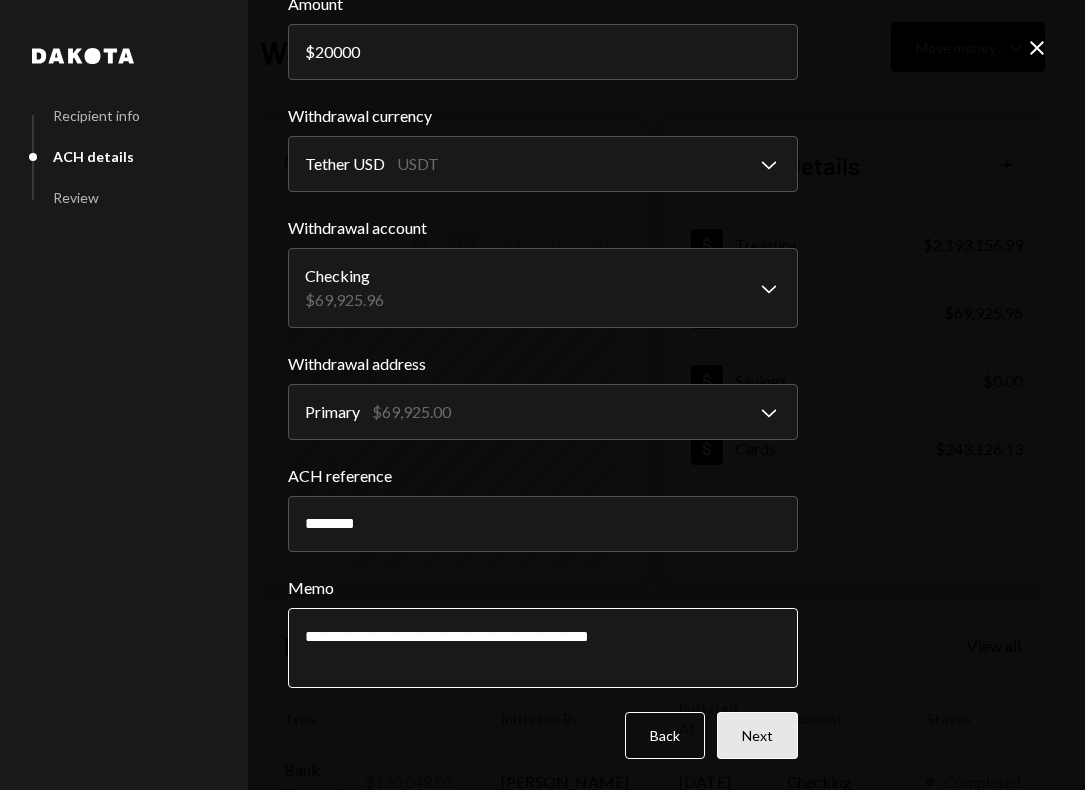 type on "**********" 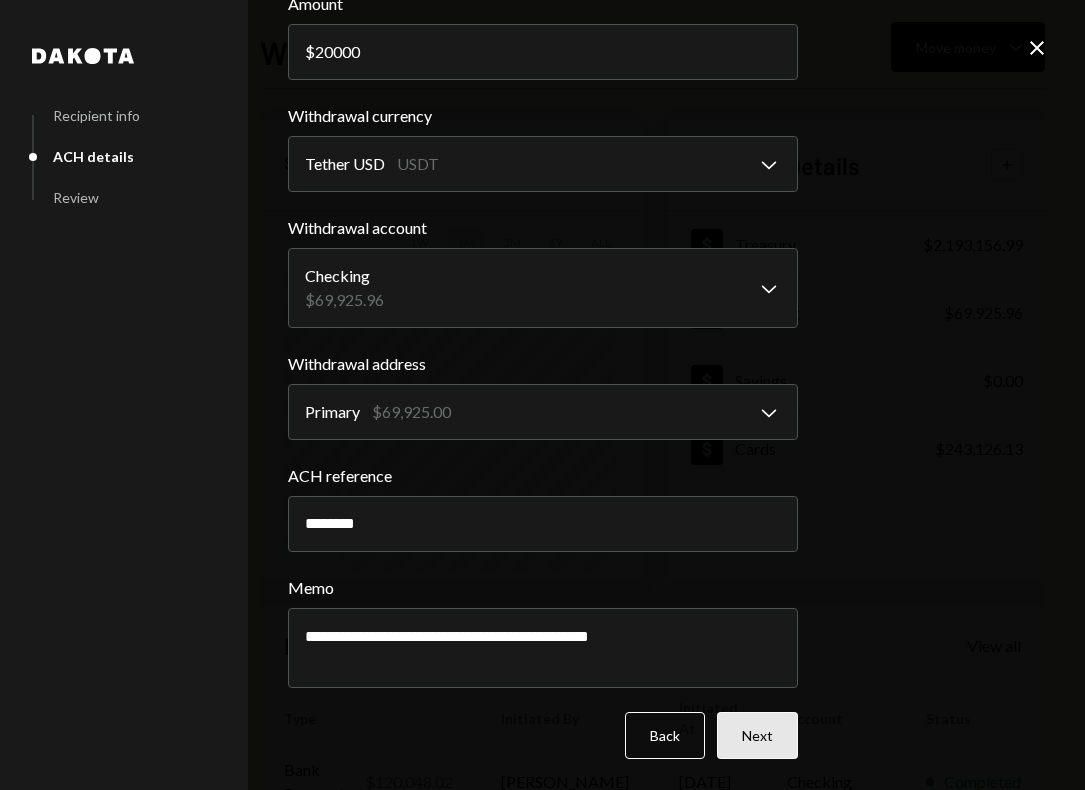 click on "Next" at bounding box center [757, 735] 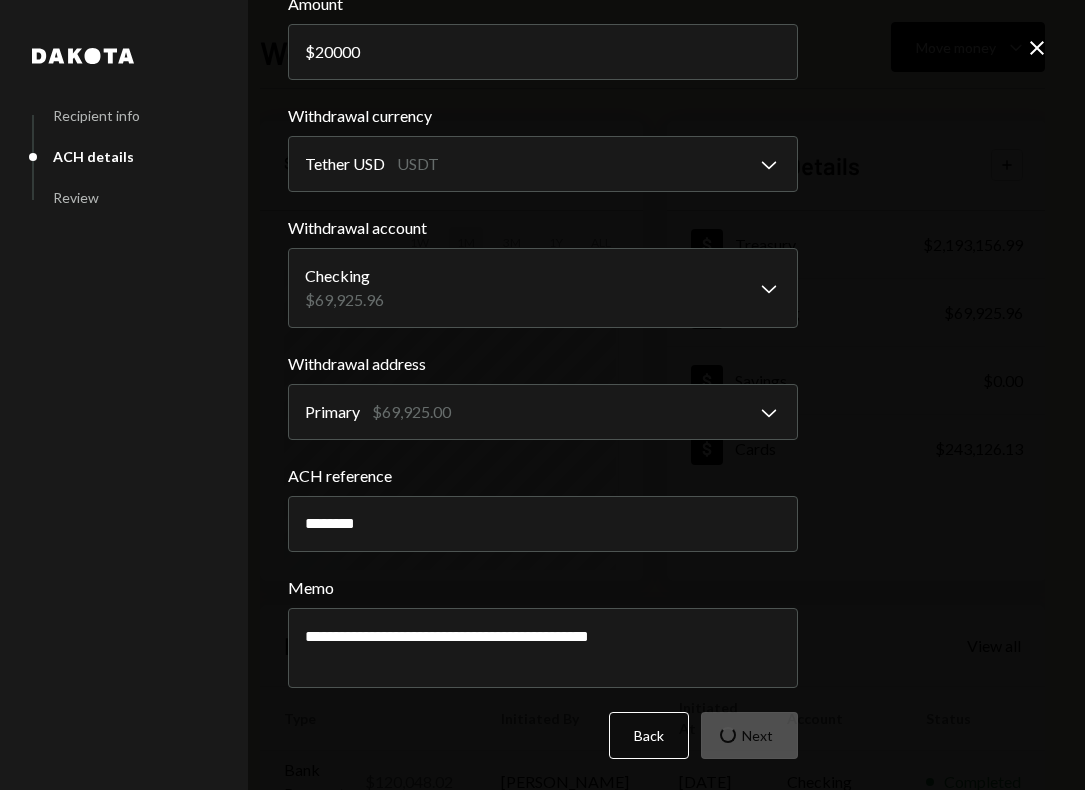 scroll, scrollTop: 34, scrollLeft: 0, axis: vertical 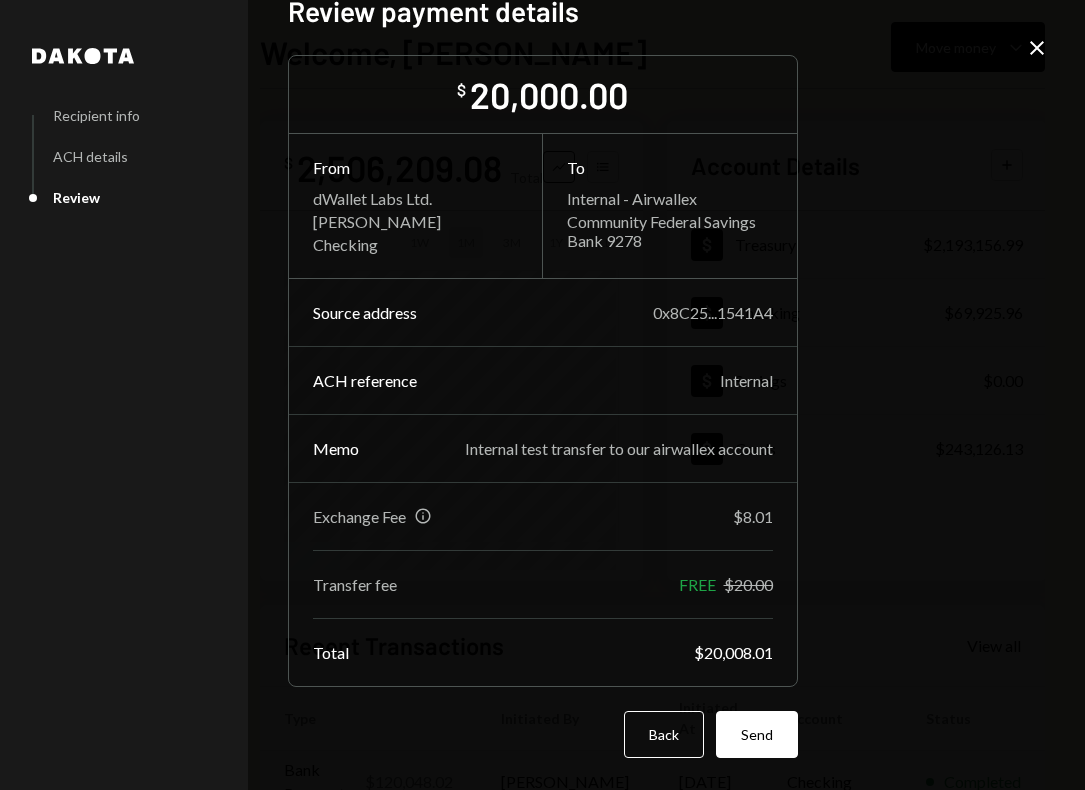click on "Send" at bounding box center (757, 734) 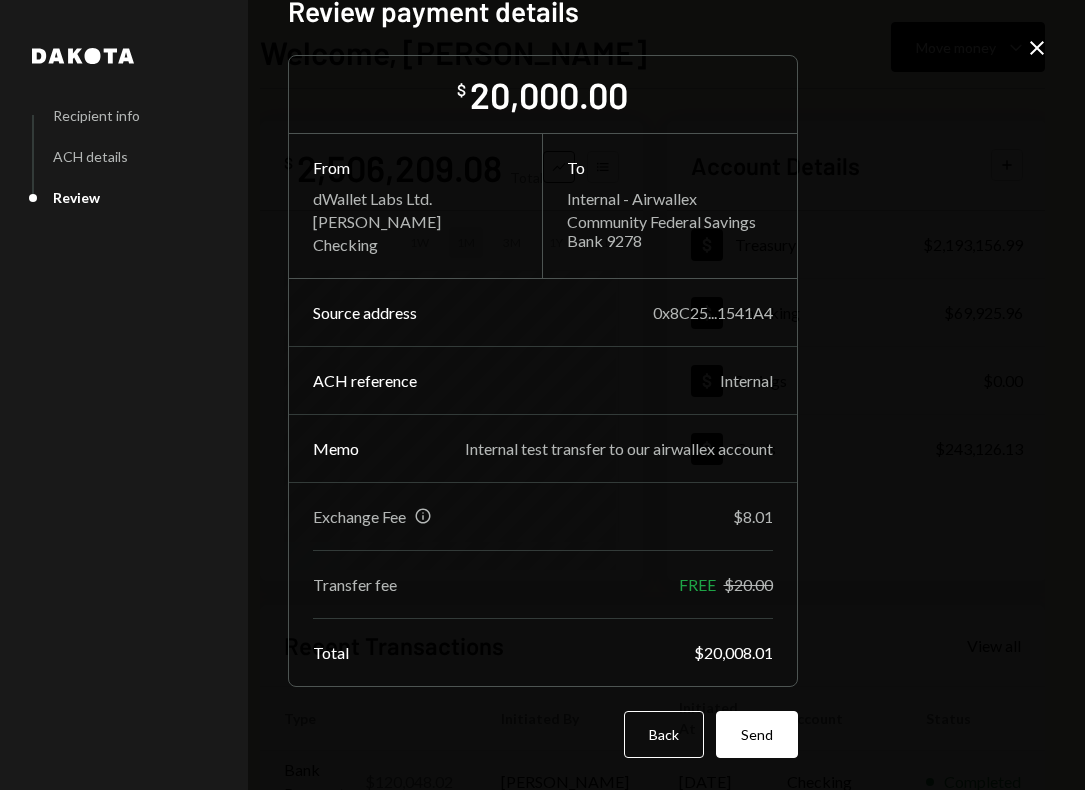 scroll, scrollTop: 0, scrollLeft: 0, axis: both 